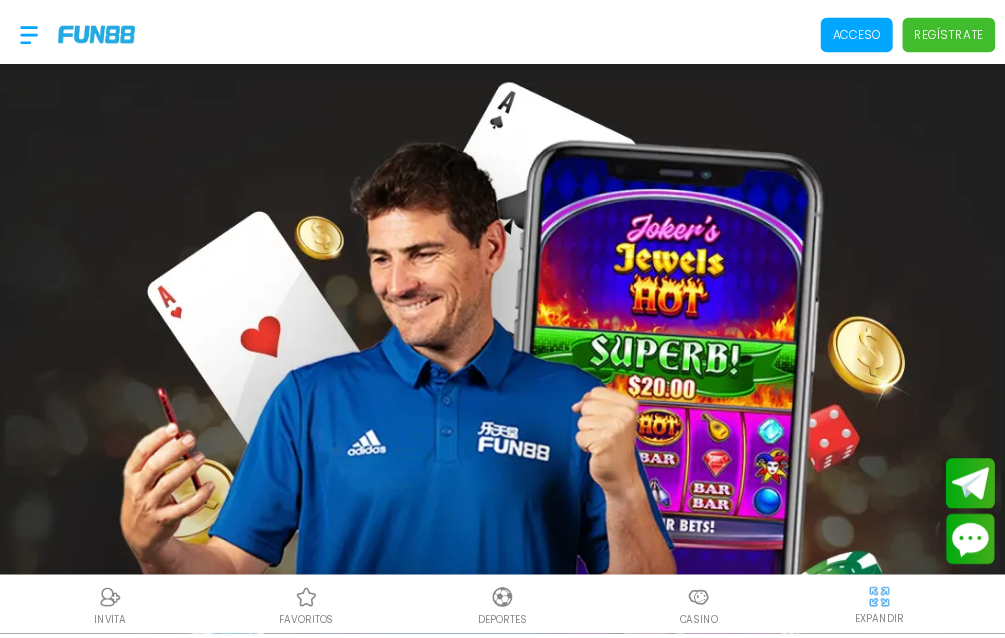 scroll, scrollTop: 0, scrollLeft: 0, axis: both 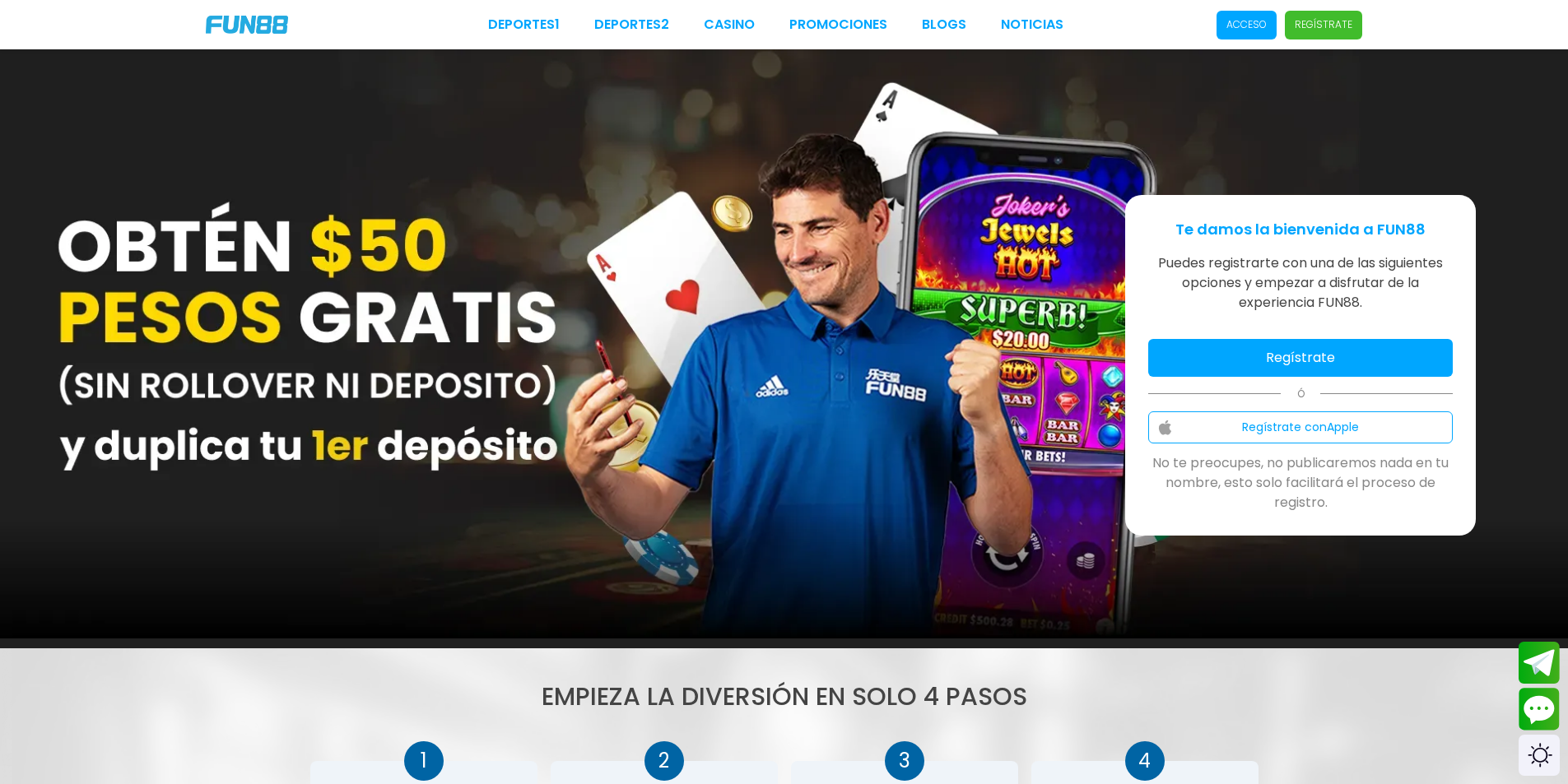 click on "Regístrate" at bounding box center (1300, 358) 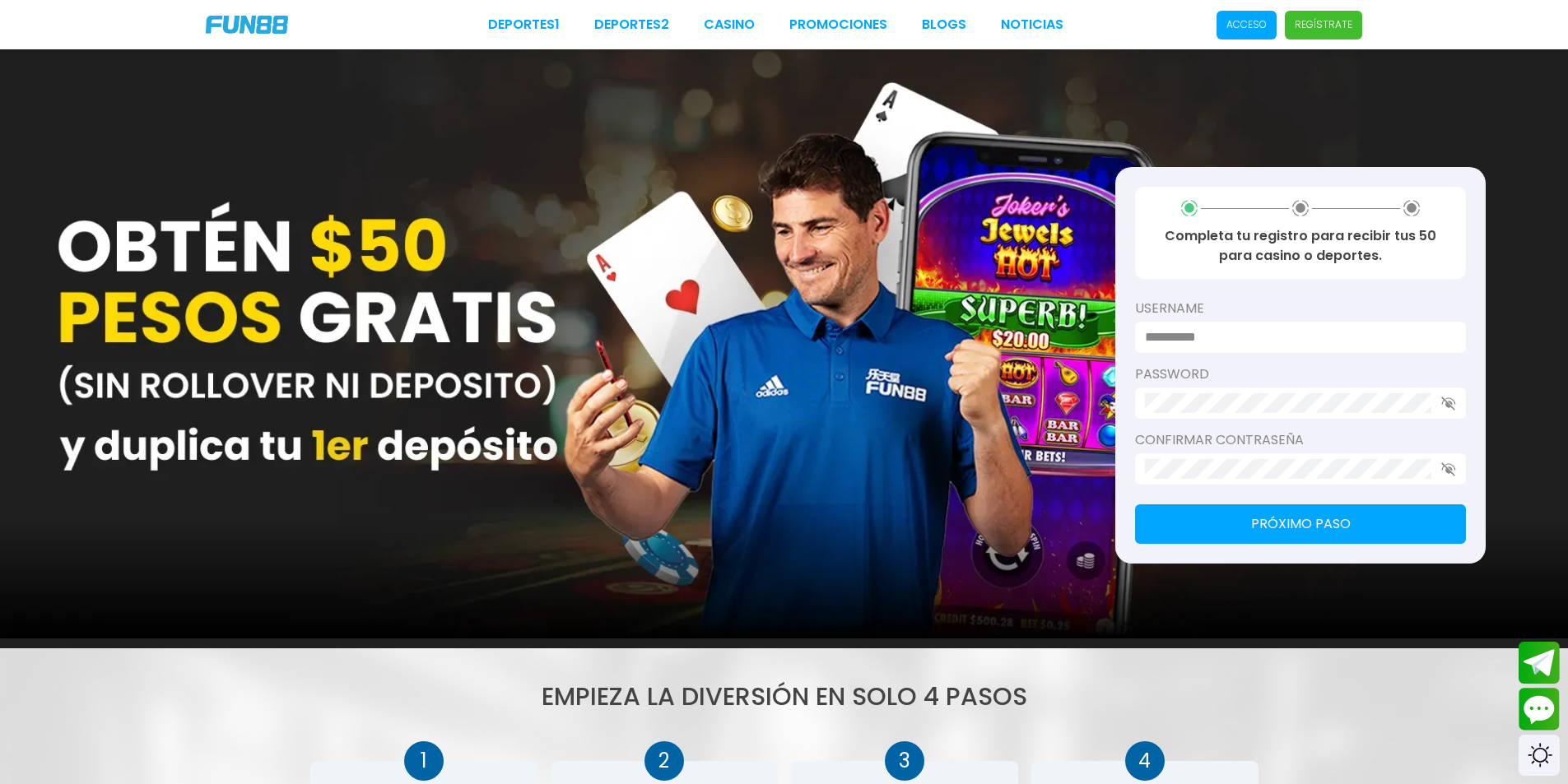 click at bounding box center [1296, 337] 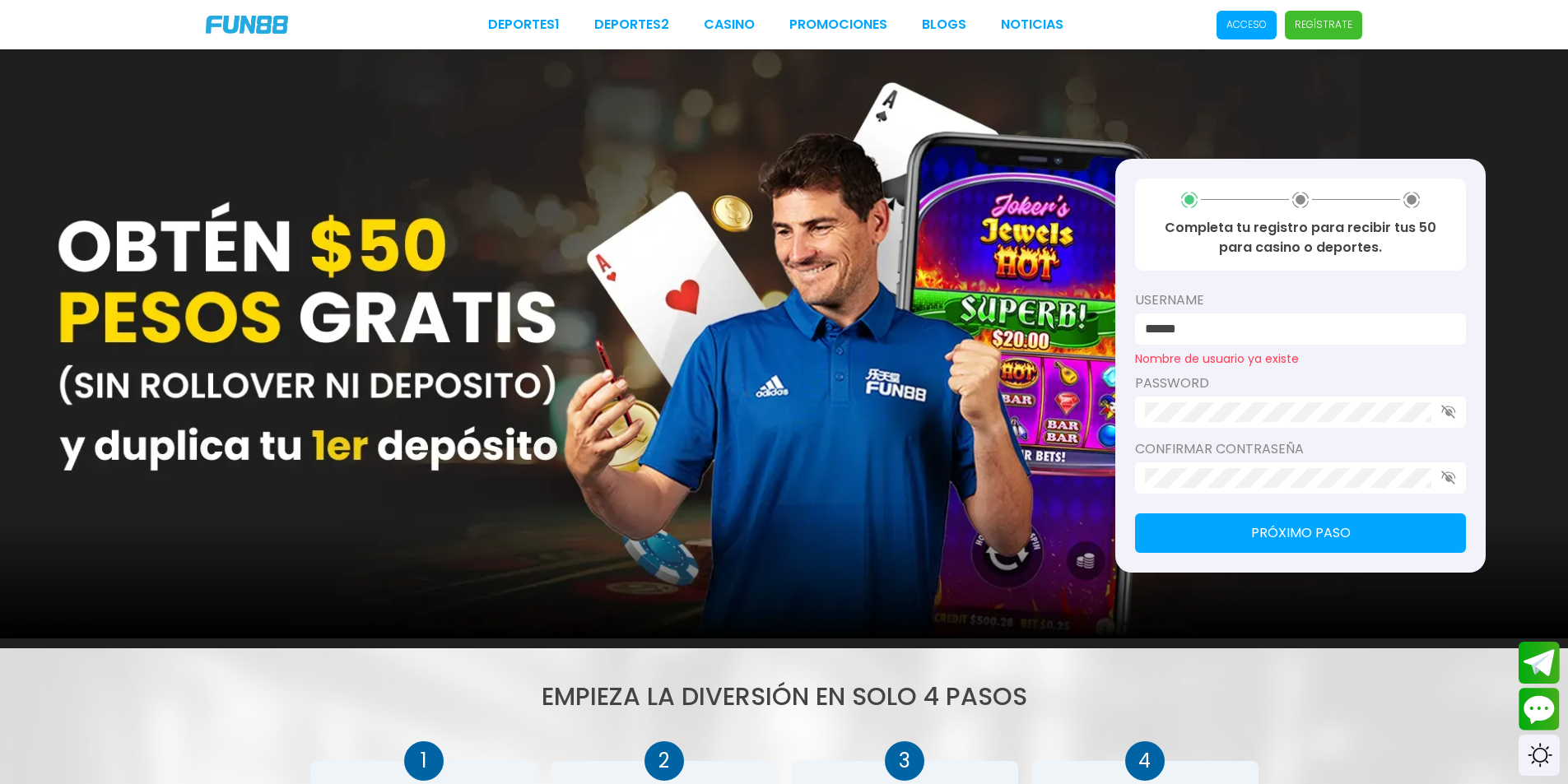 click 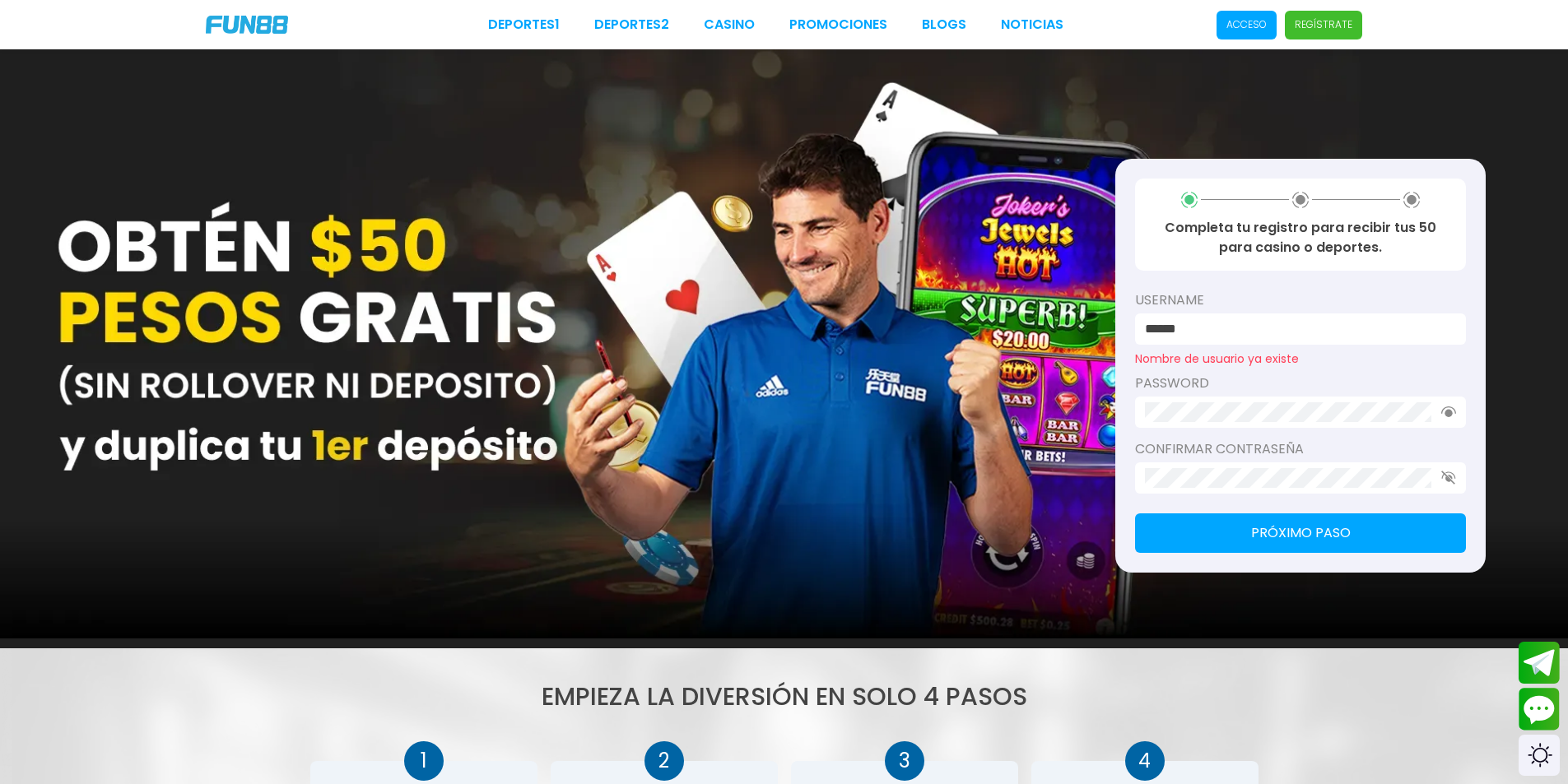 click on "Próximo paso" at bounding box center (1300, 533) 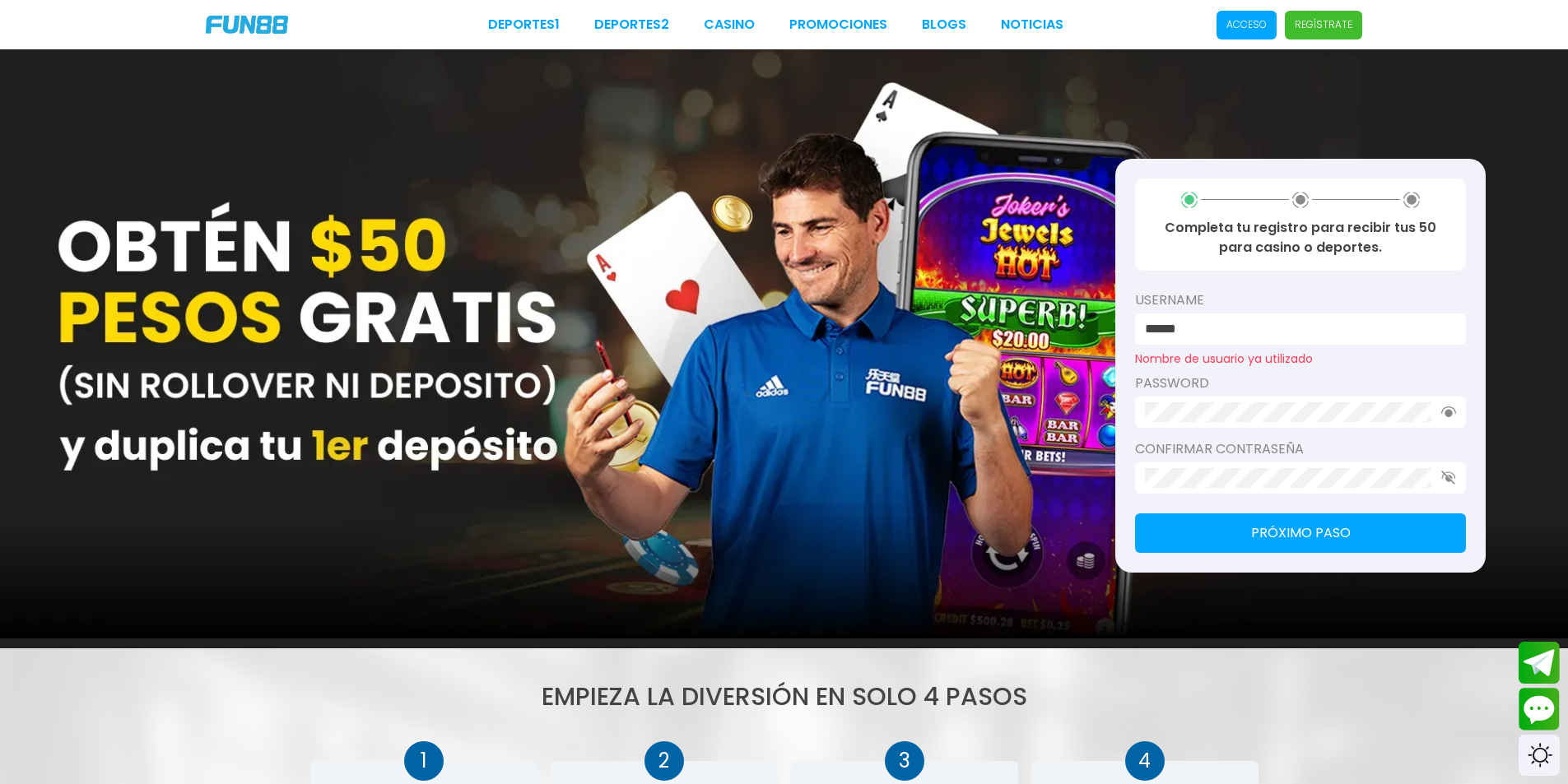 click on "******" at bounding box center [1296, 329] 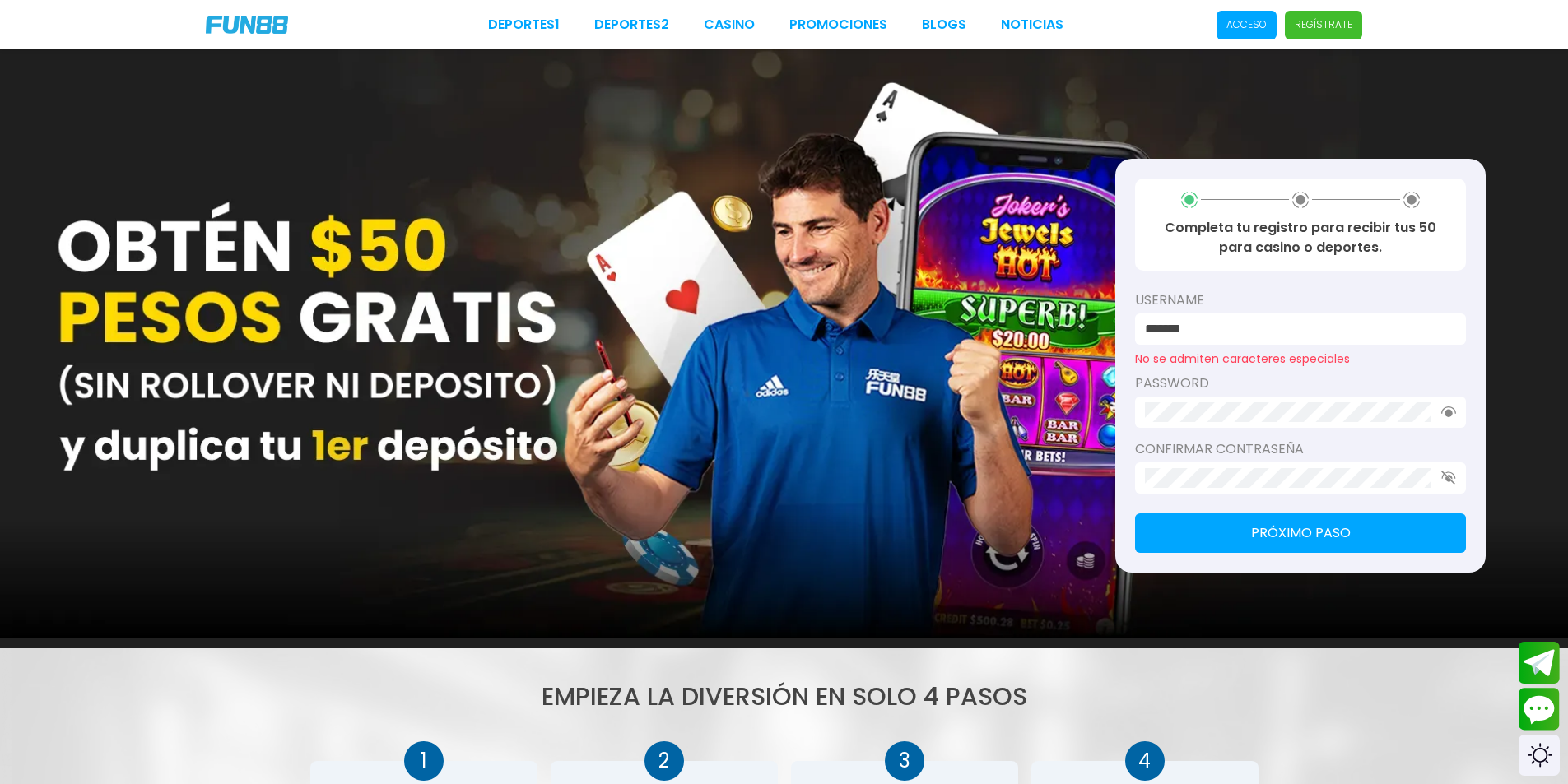 click on "Próximo paso" at bounding box center [1300, 533] 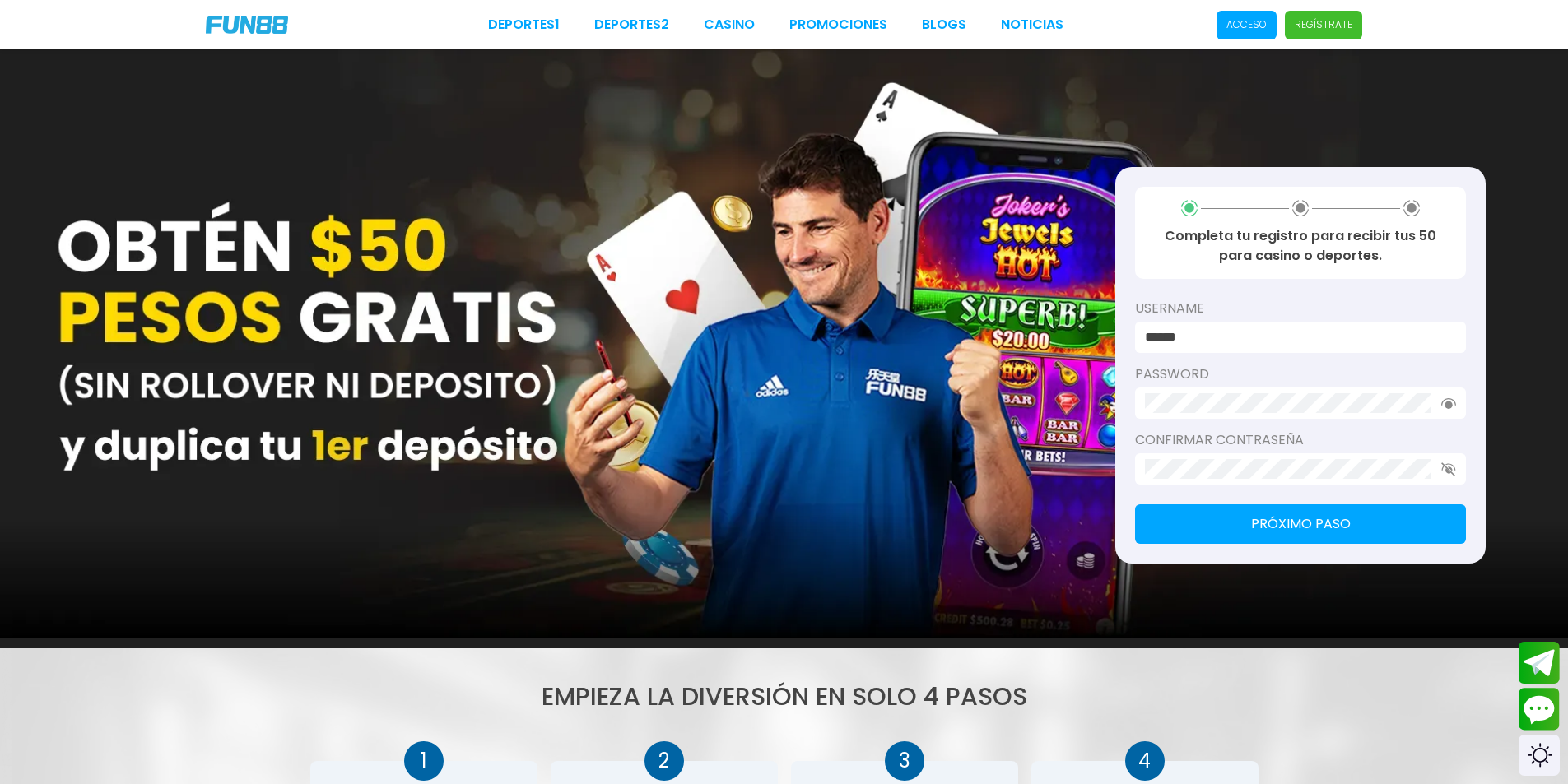 click on "Próximo paso" at bounding box center [1300, 524] 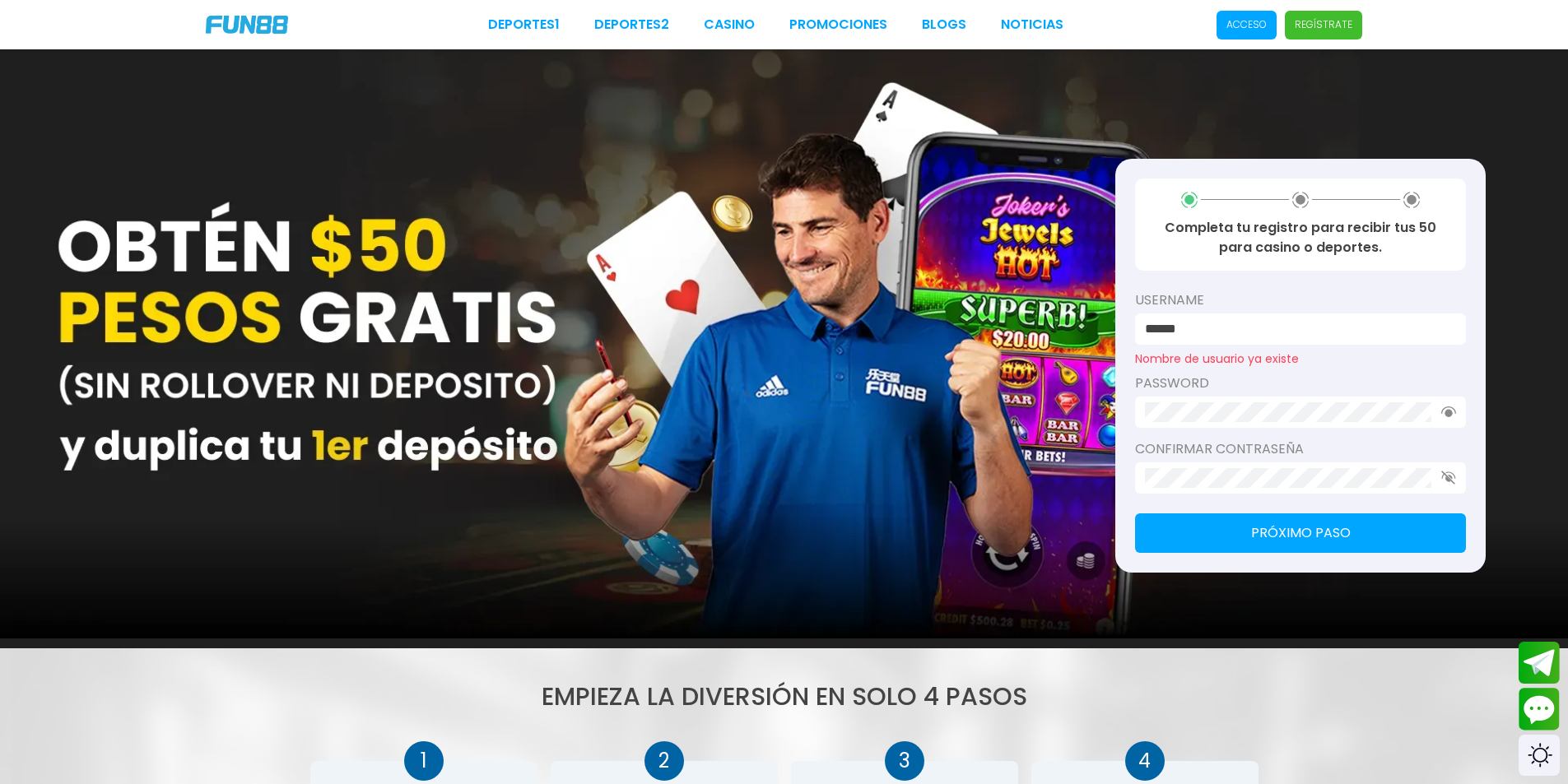 drag, startPoint x: 1212, startPoint y: 332, endPoint x: 1100, endPoint y: 328, distance: 112.07141 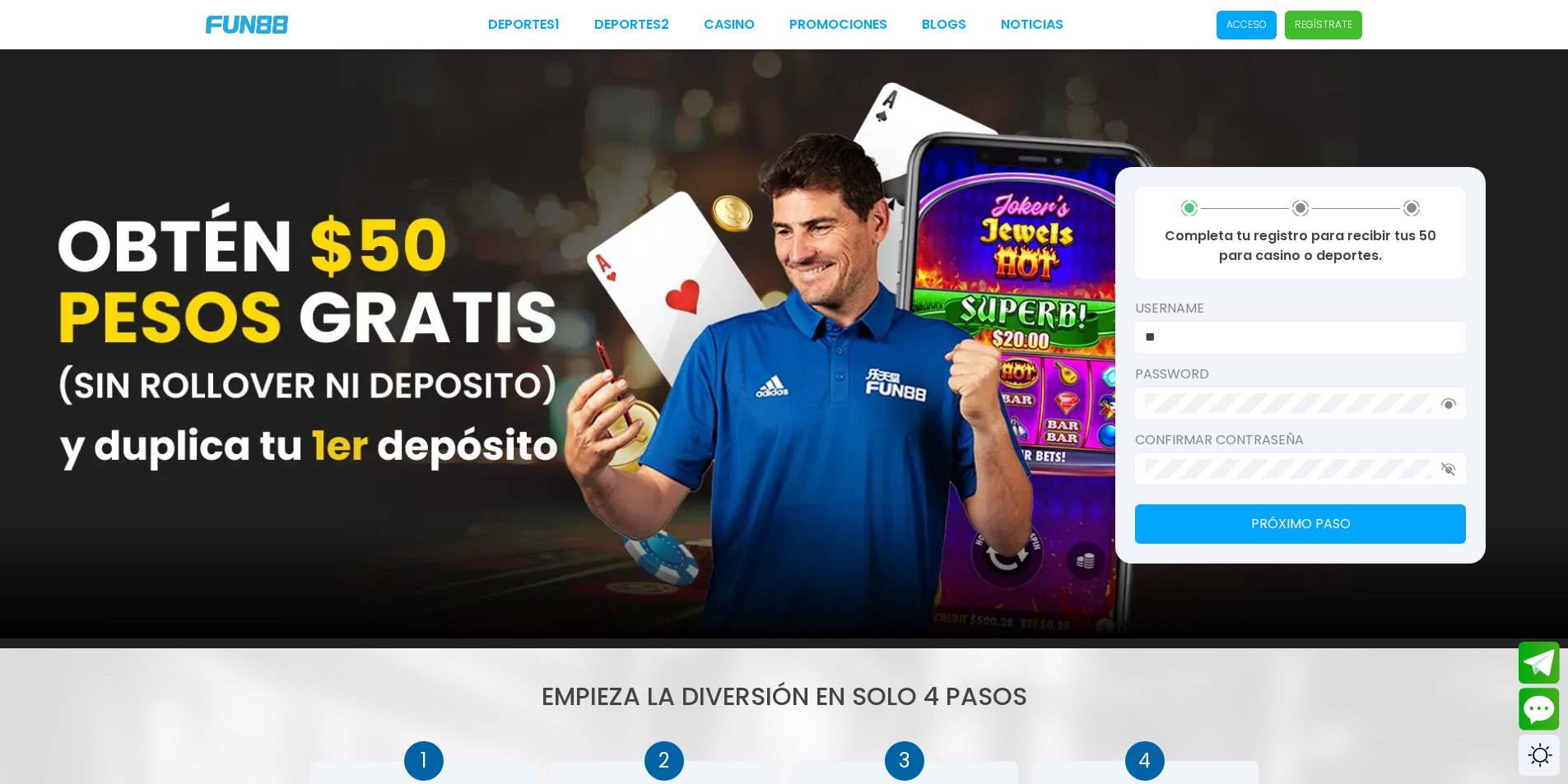 type on "*" 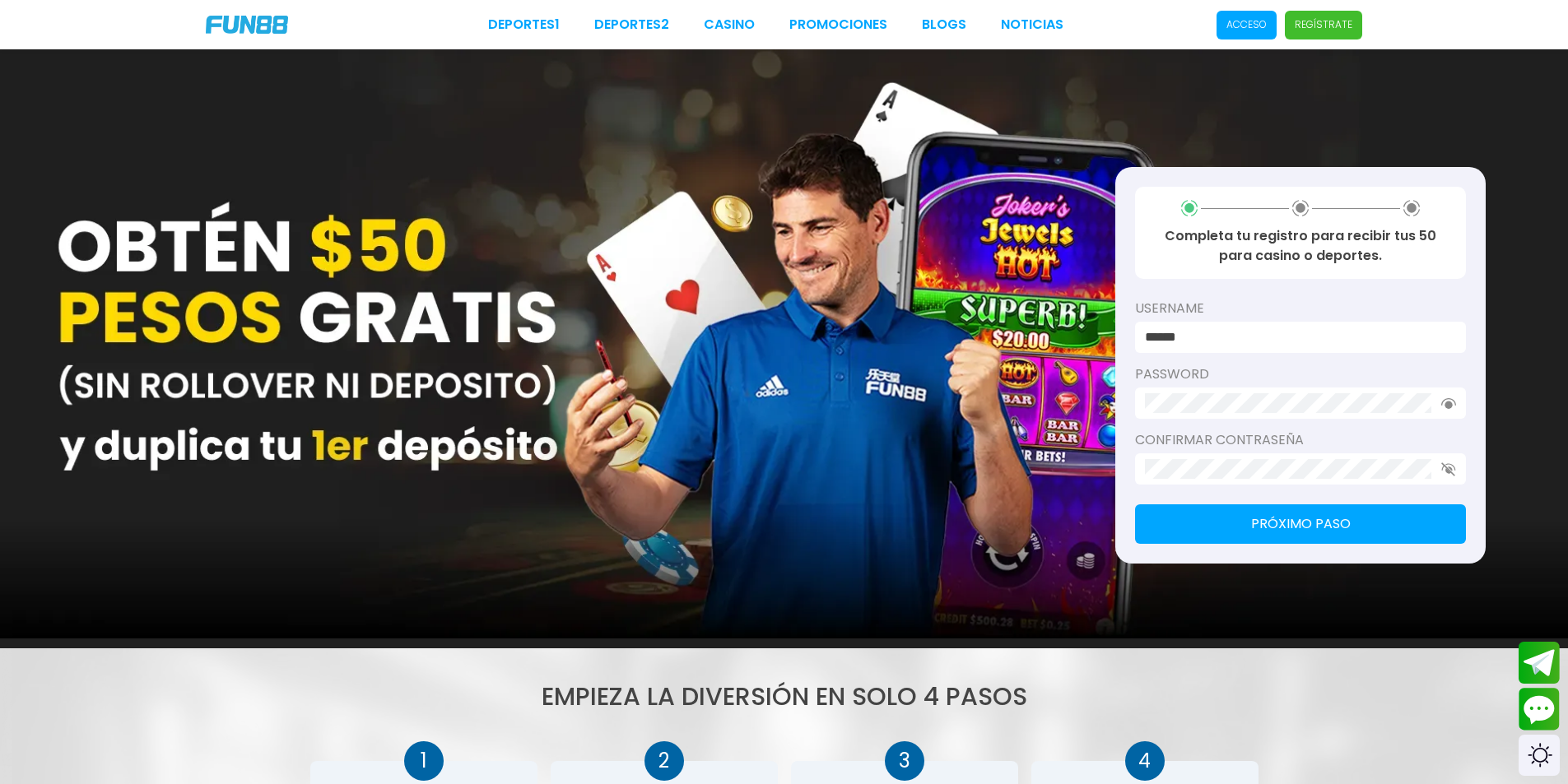 type on "******" 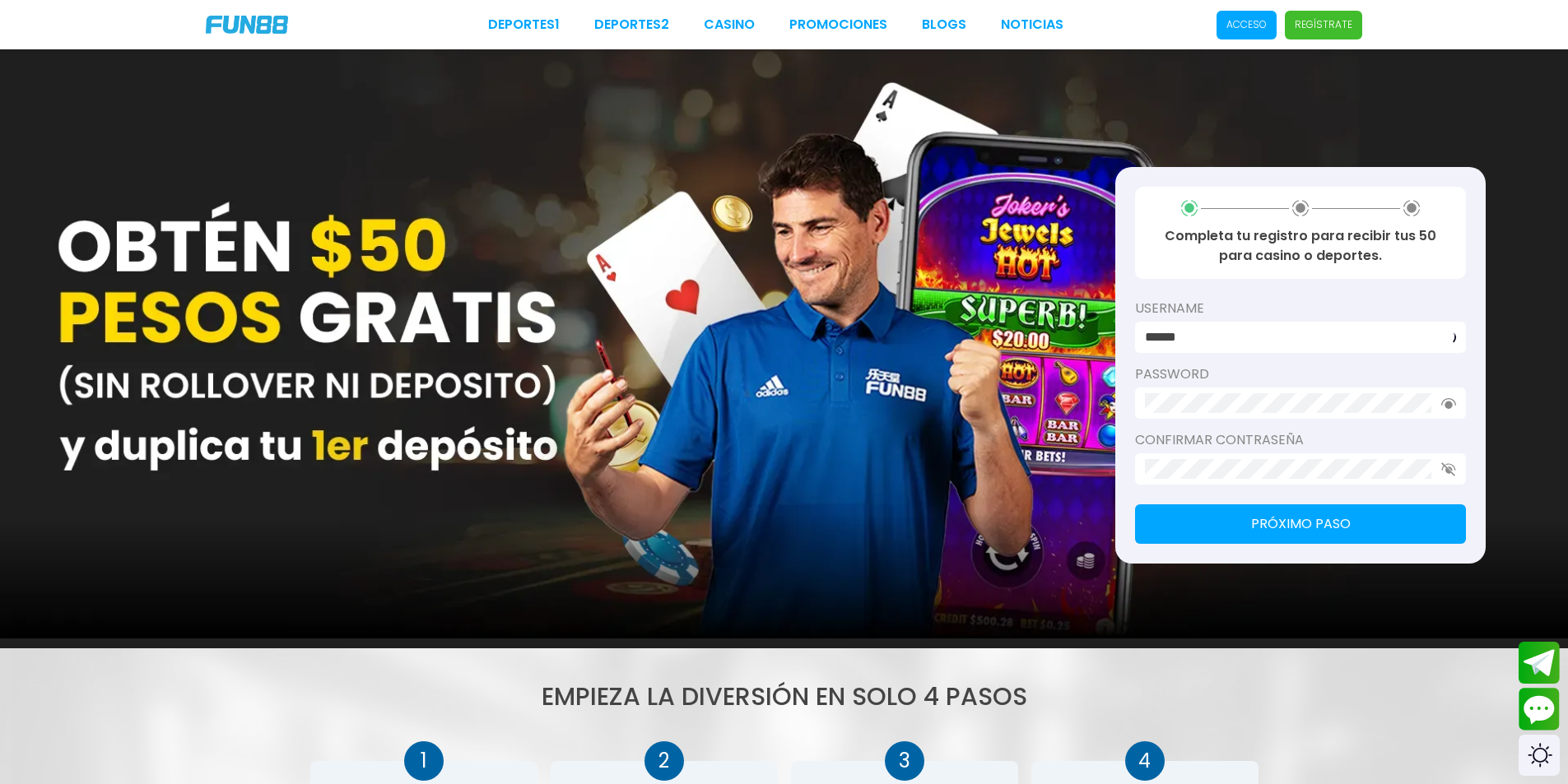 click on "Próximo paso" at bounding box center (1300, 524) 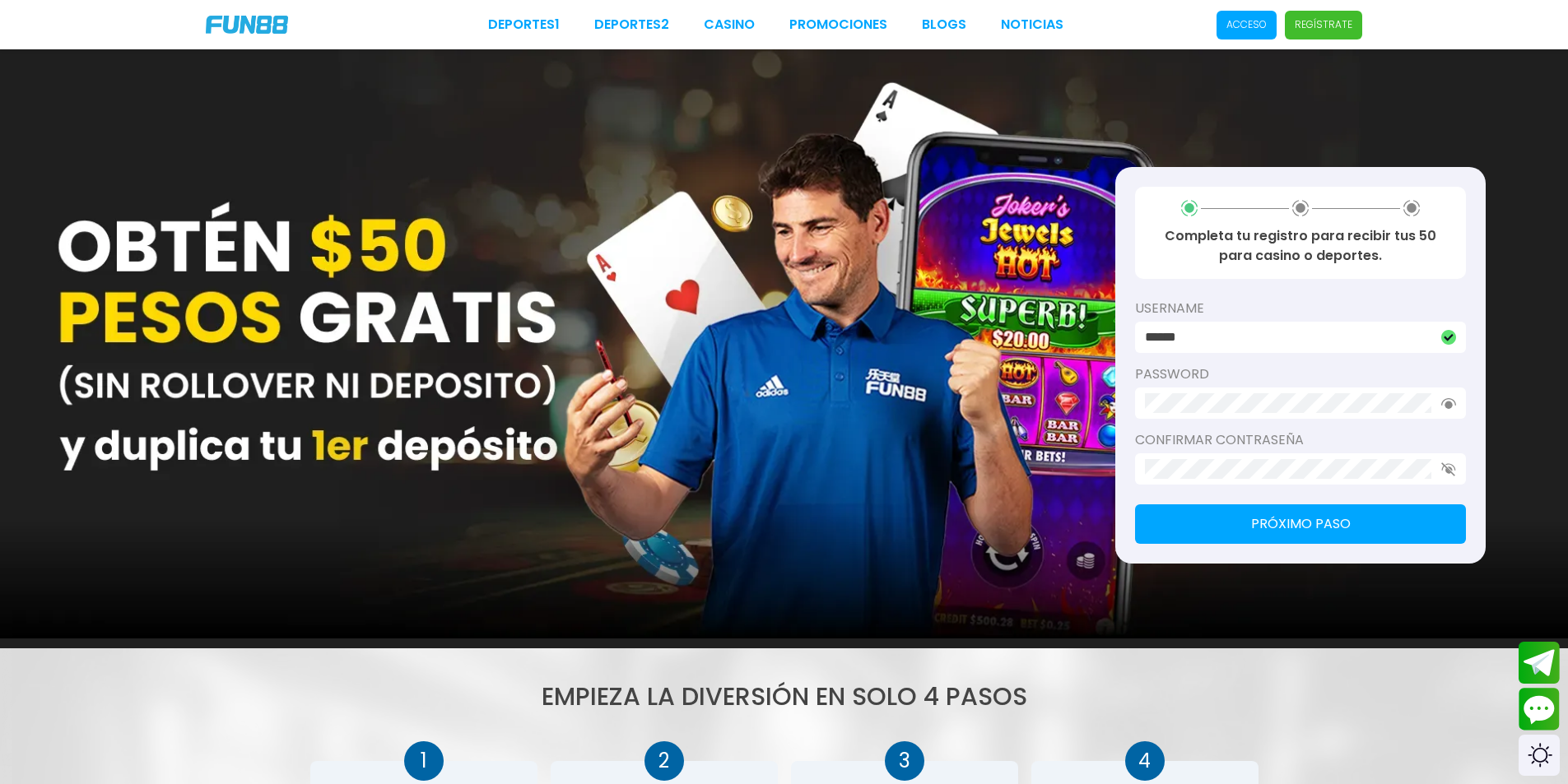 click 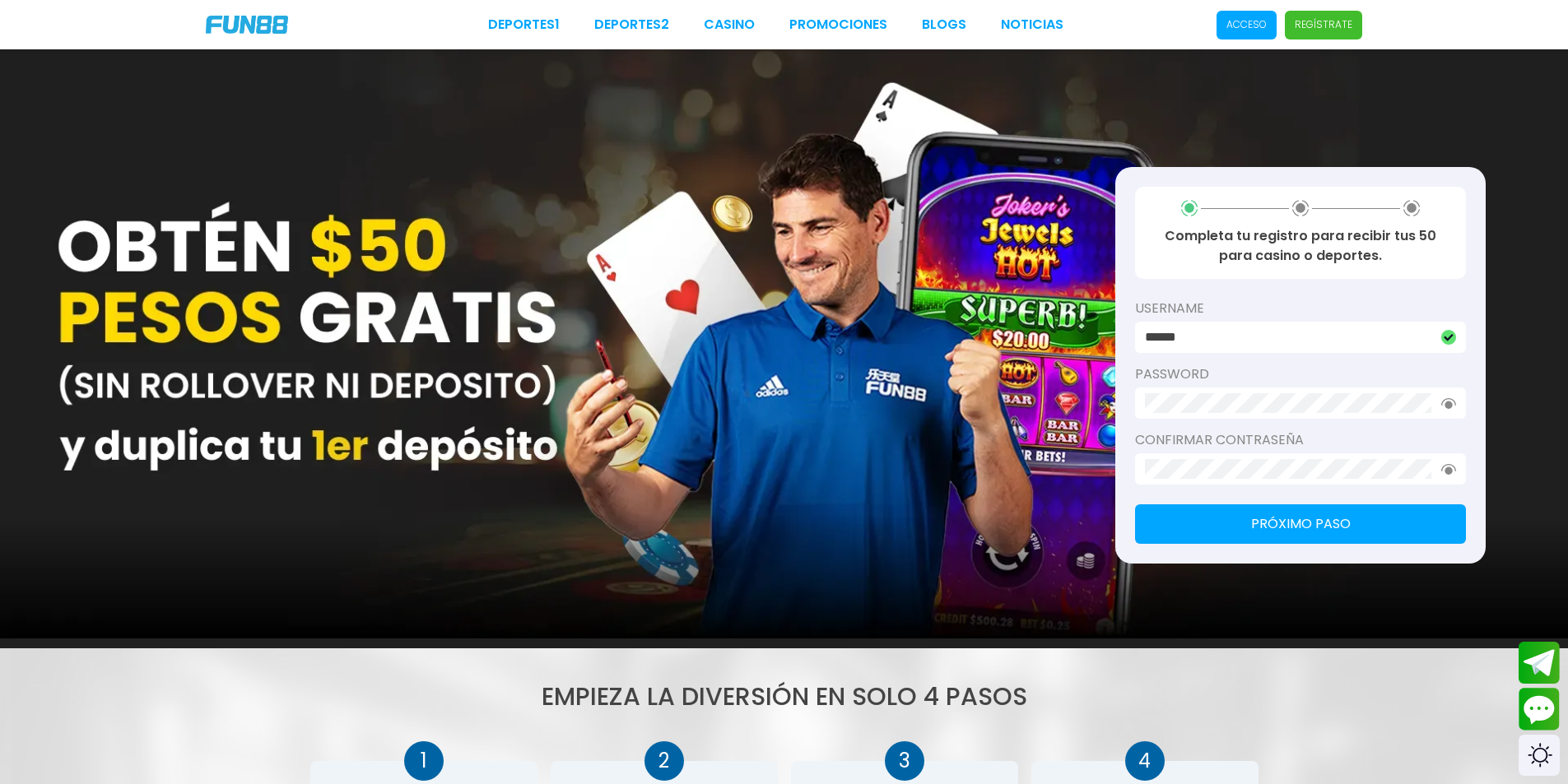 click 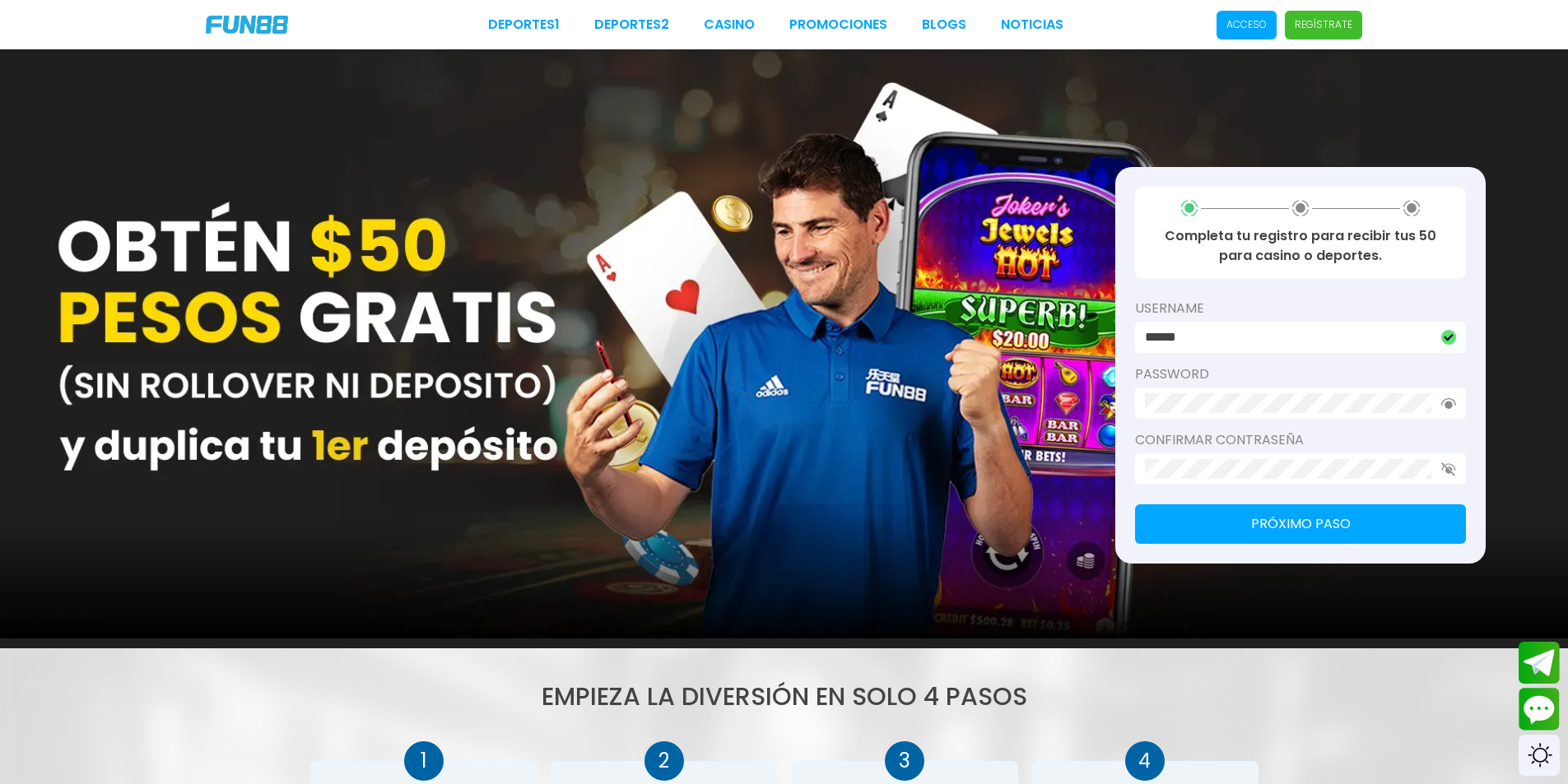 click 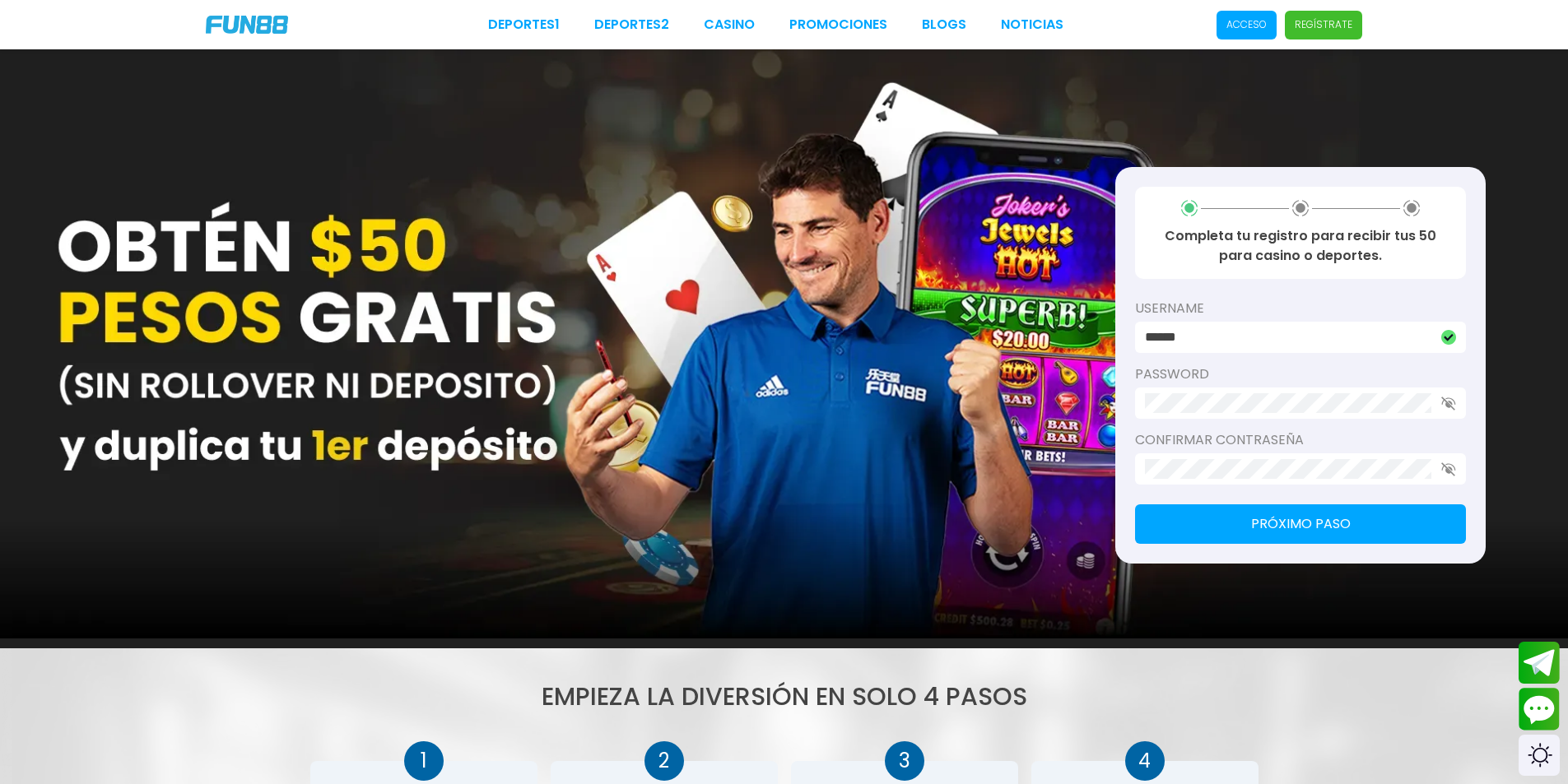 click on "Próximo paso" at bounding box center [1300, 524] 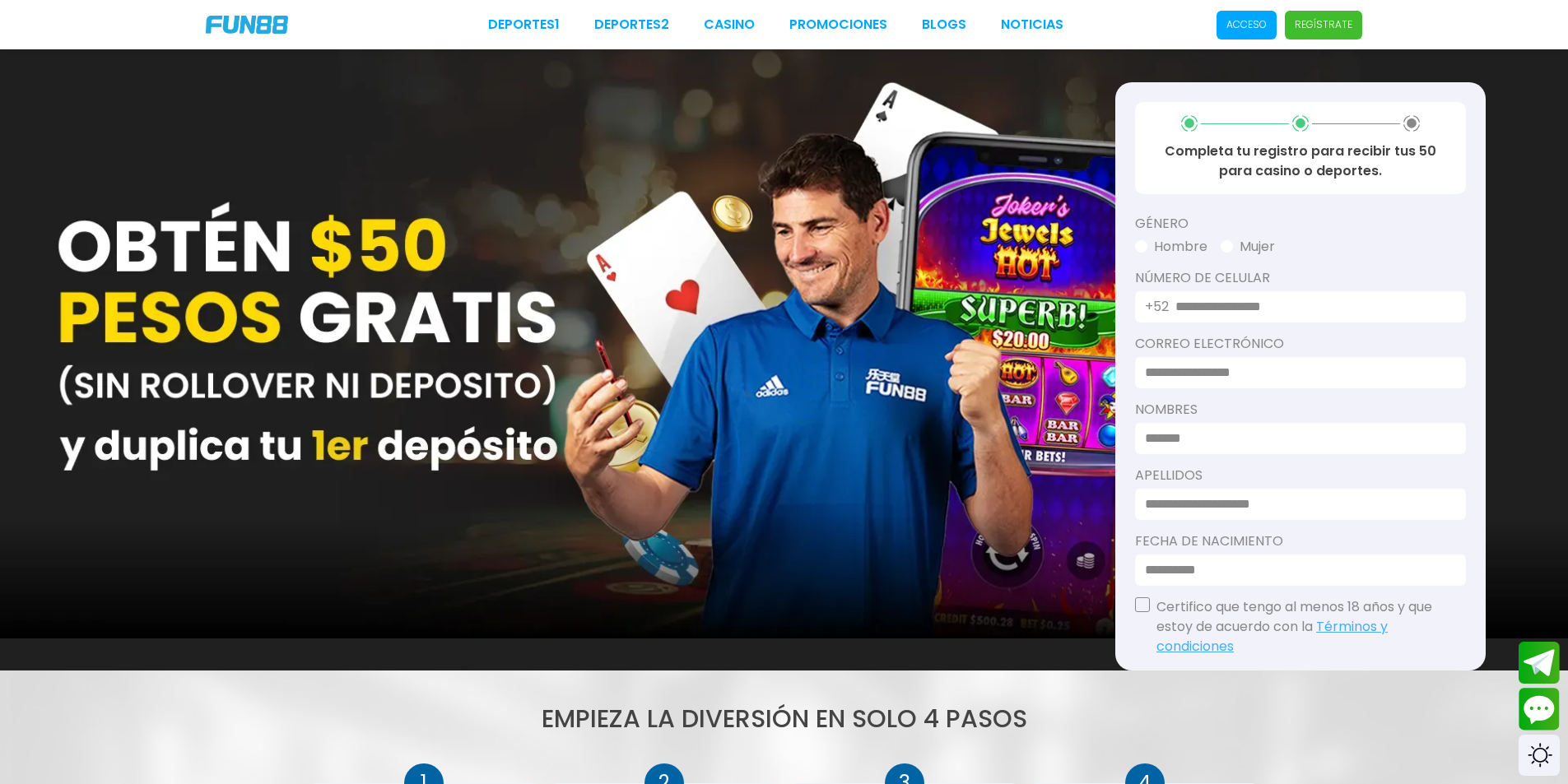 click at bounding box center (1141, 246) 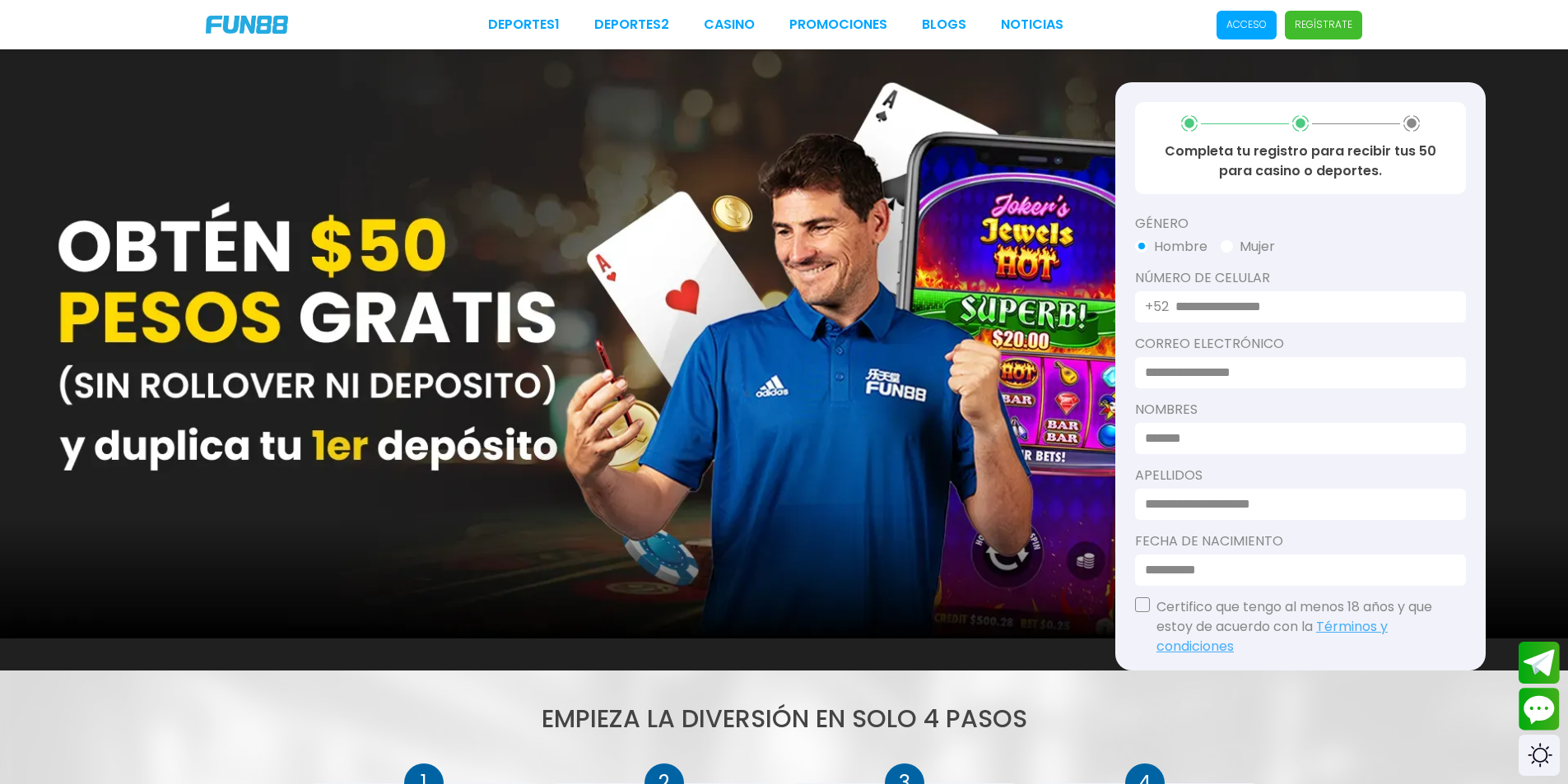 click at bounding box center [1310, 307] 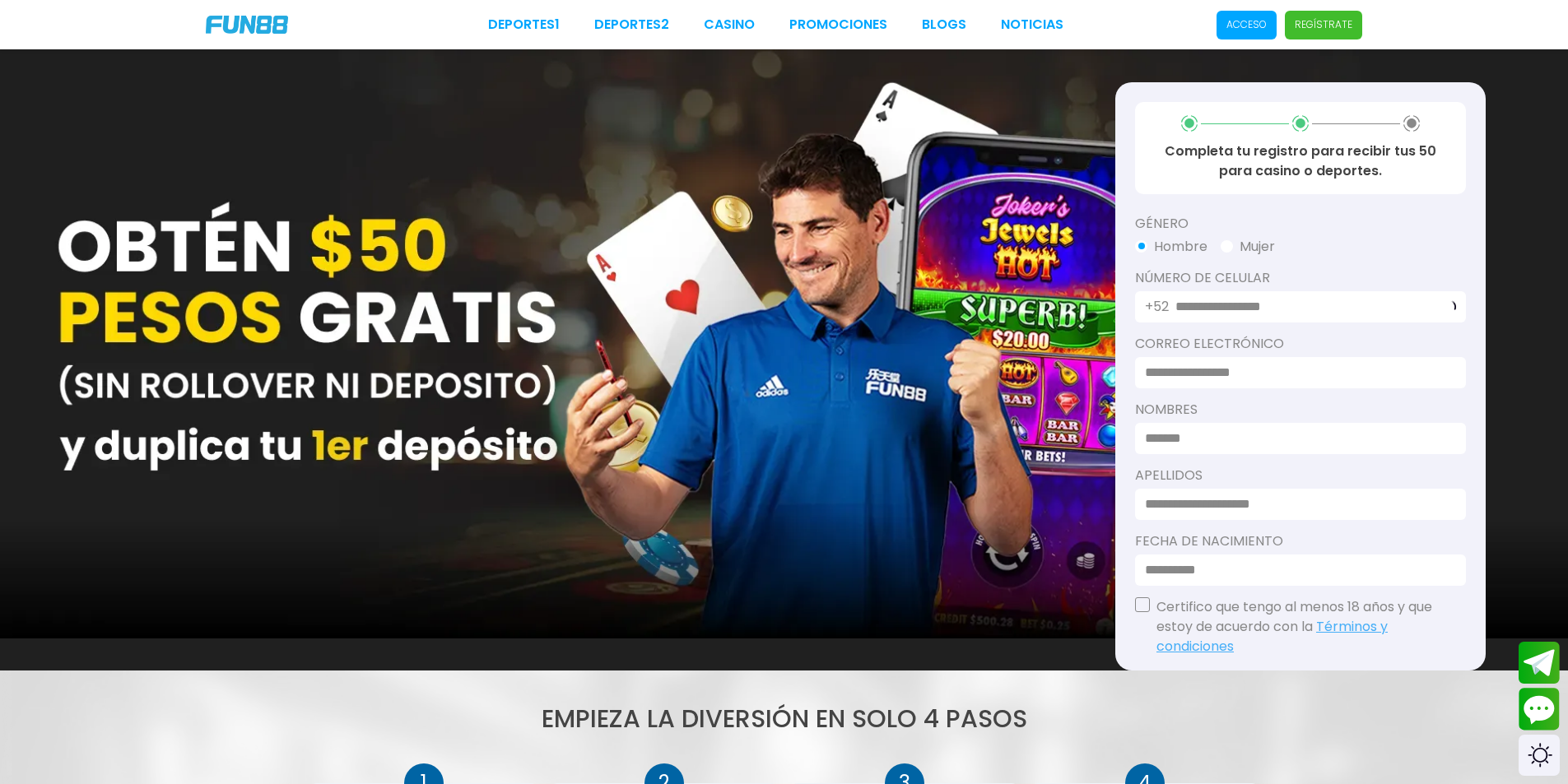 click at bounding box center (1296, 373) 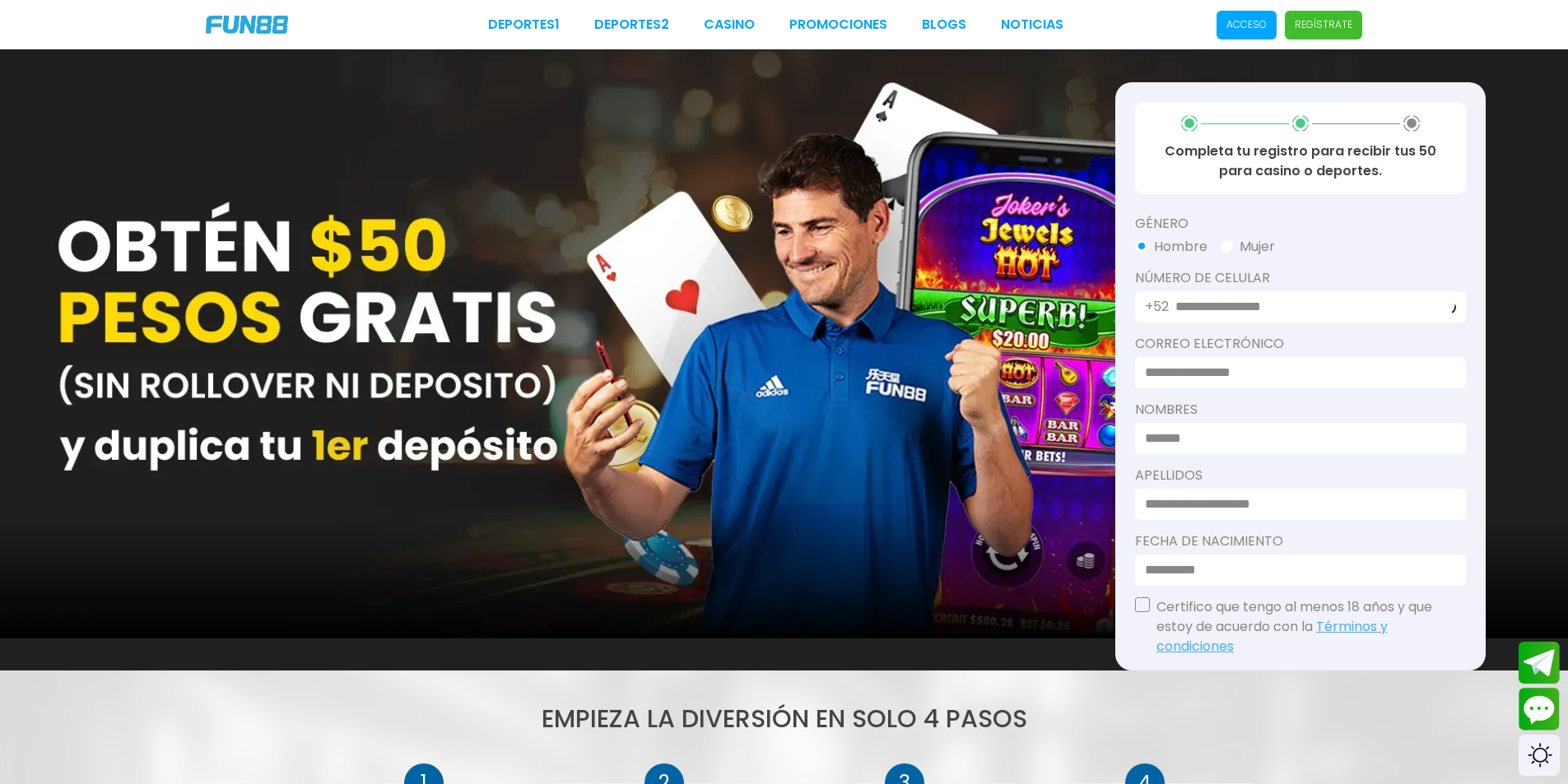 type on "**********" 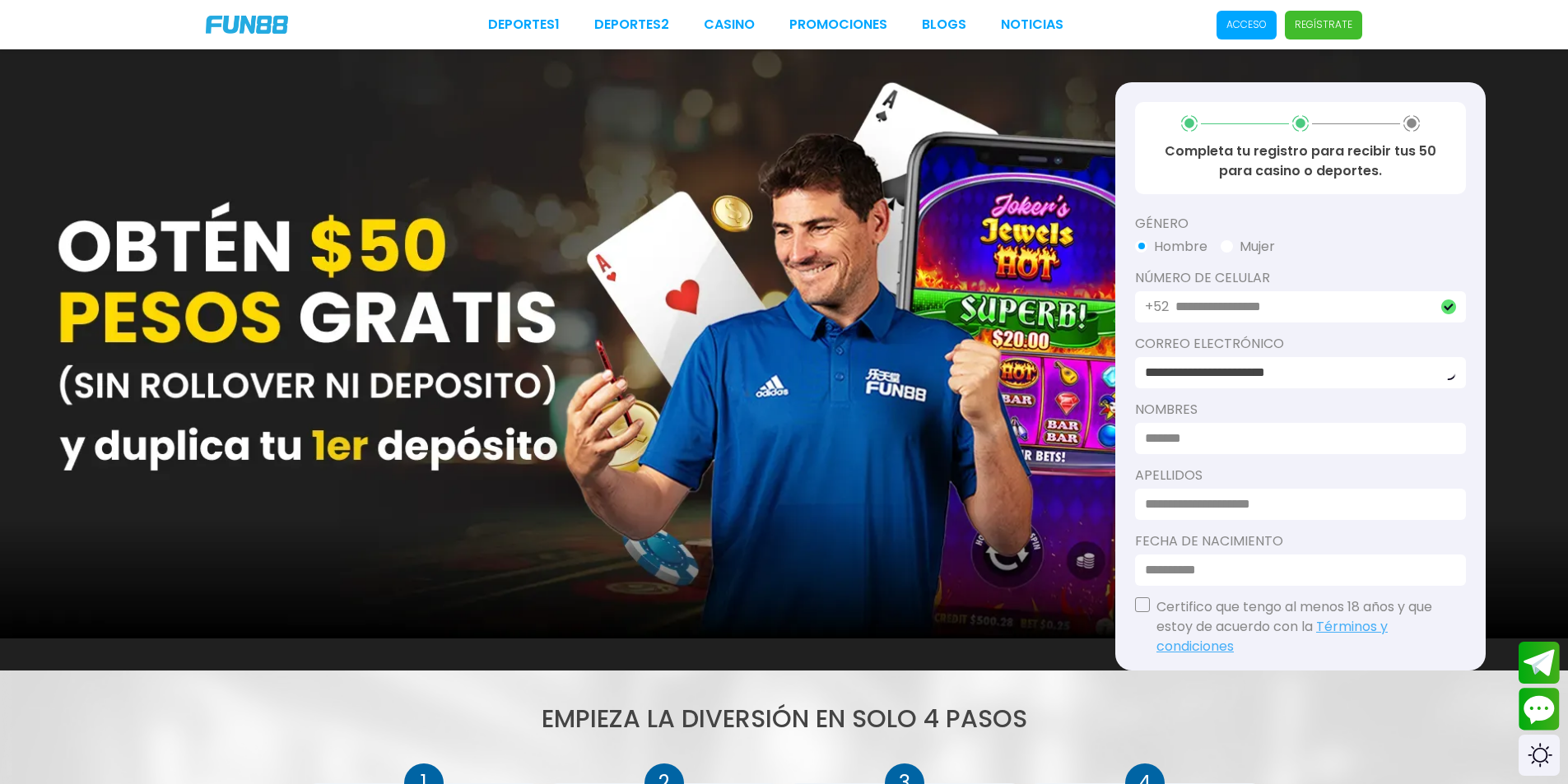 click at bounding box center (1296, 438) 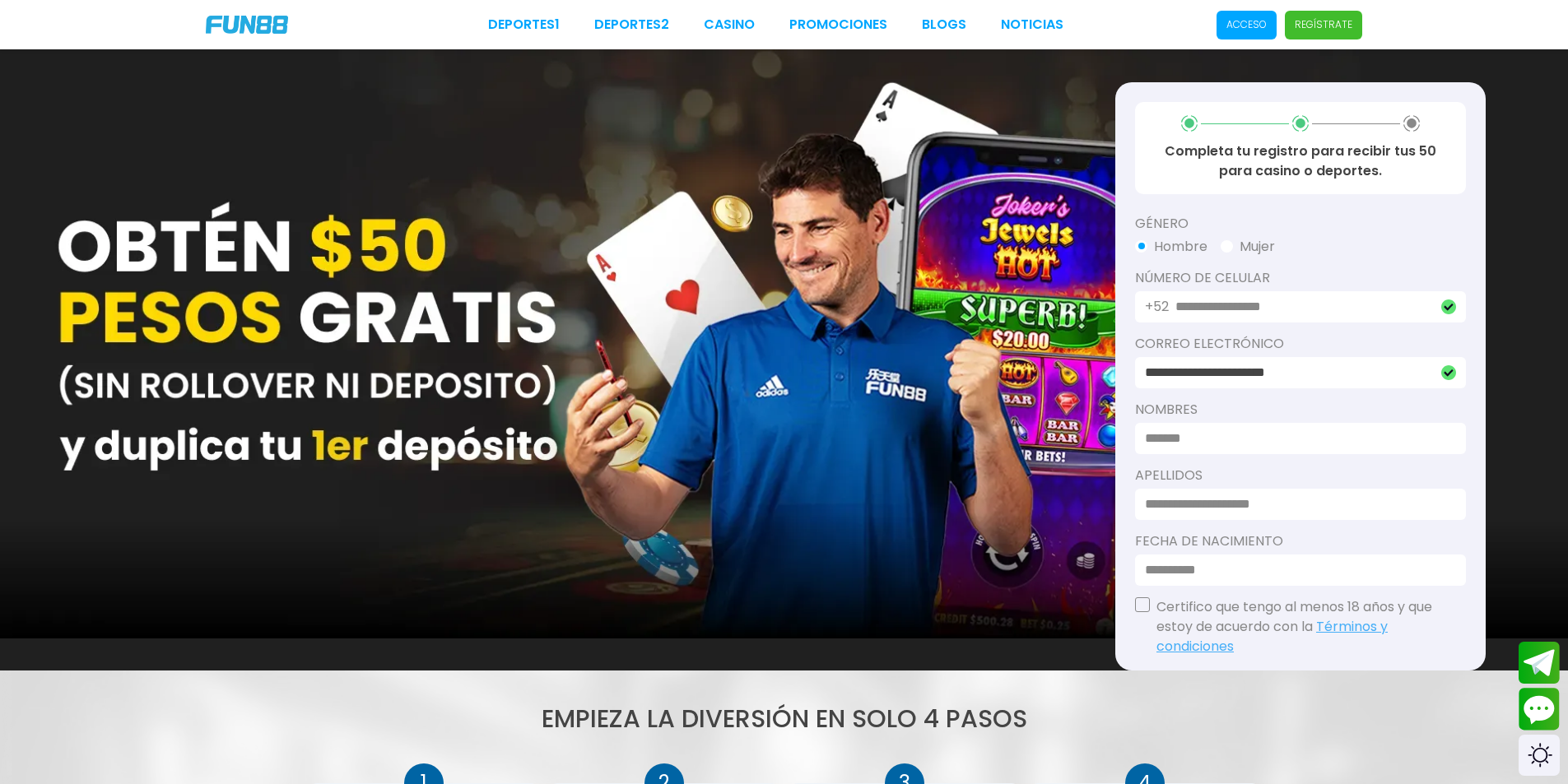 type on "*****" 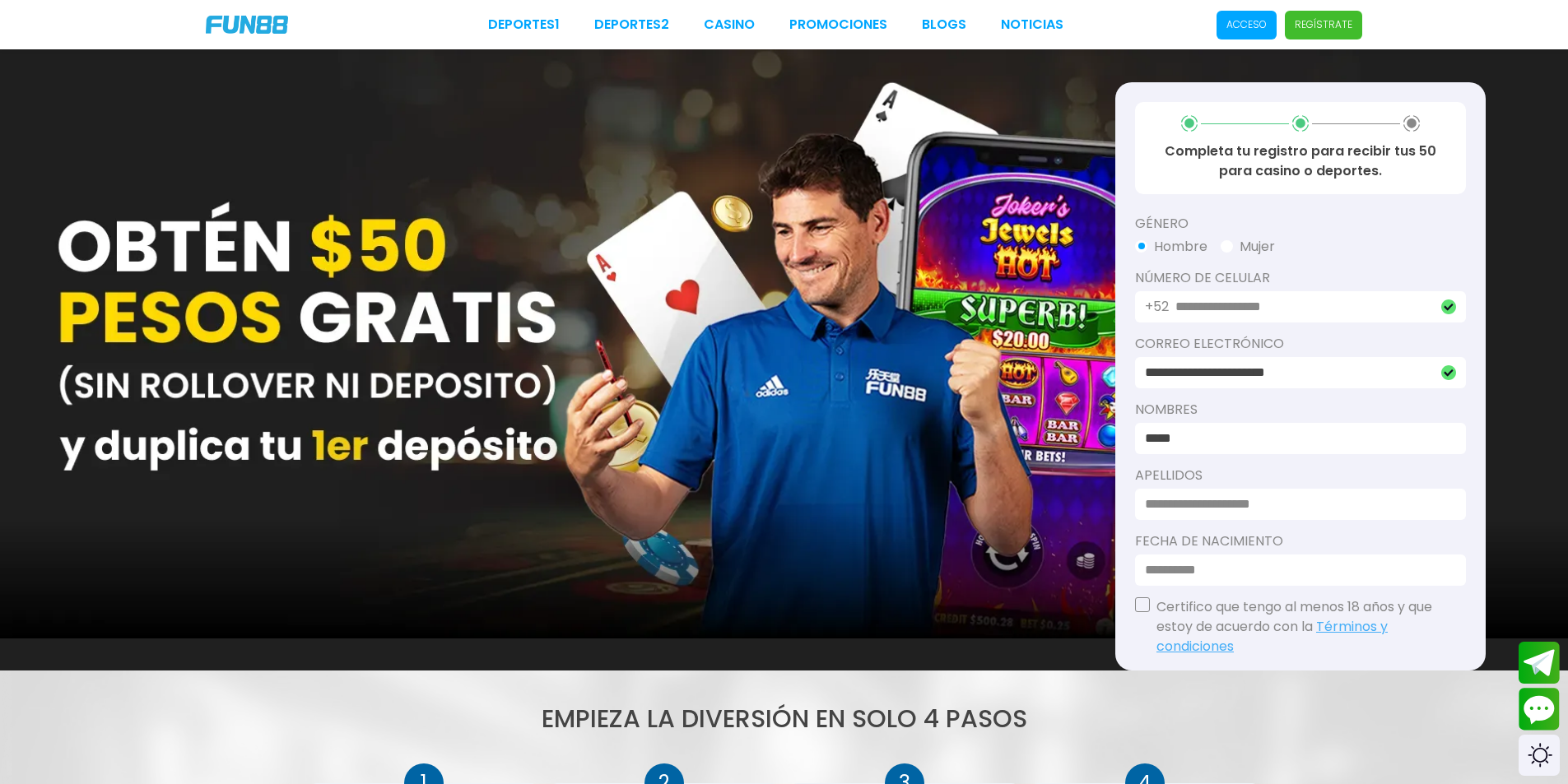 click at bounding box center (1296, 504) 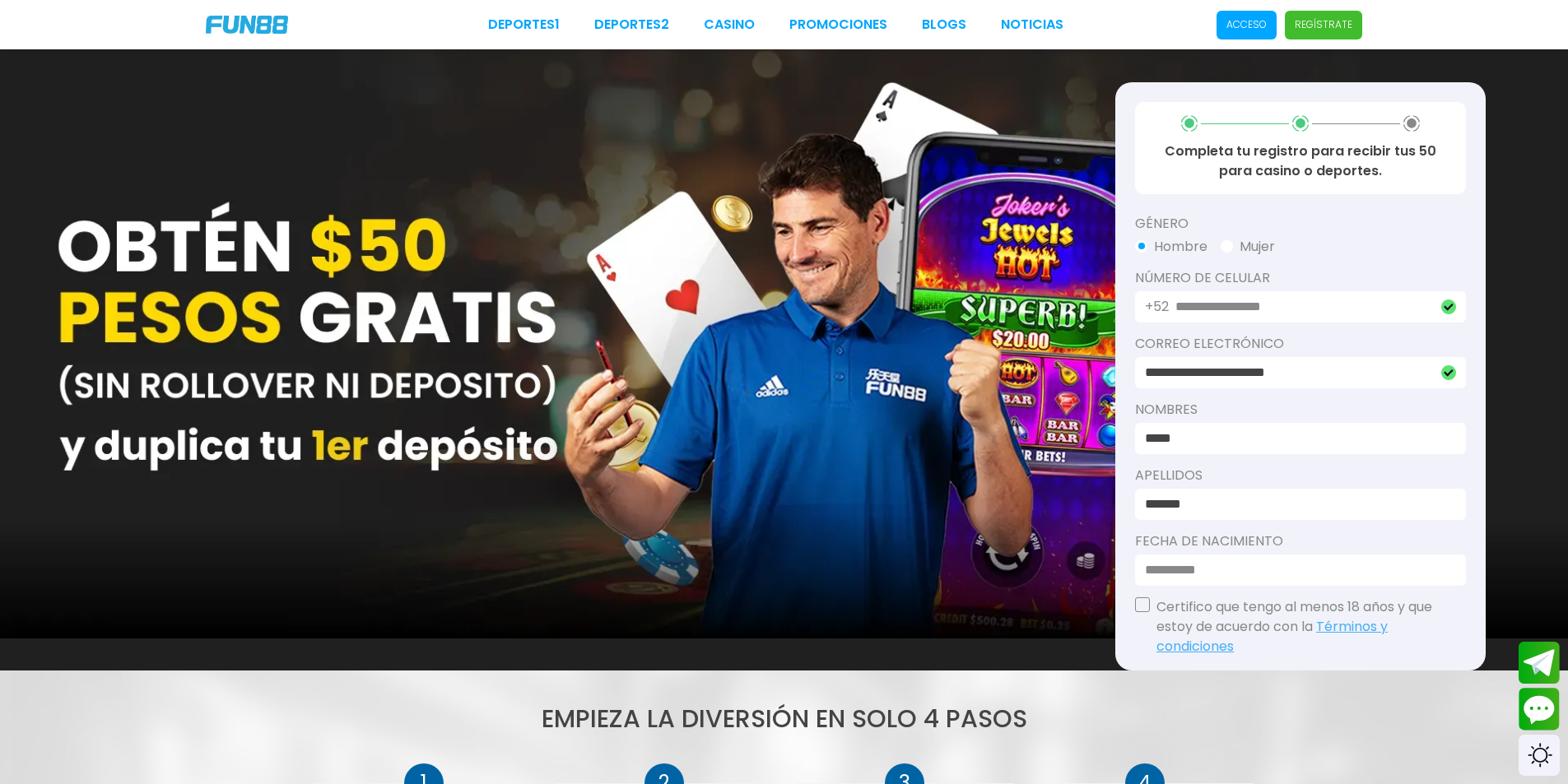 click at bounding box center (1296, 570) 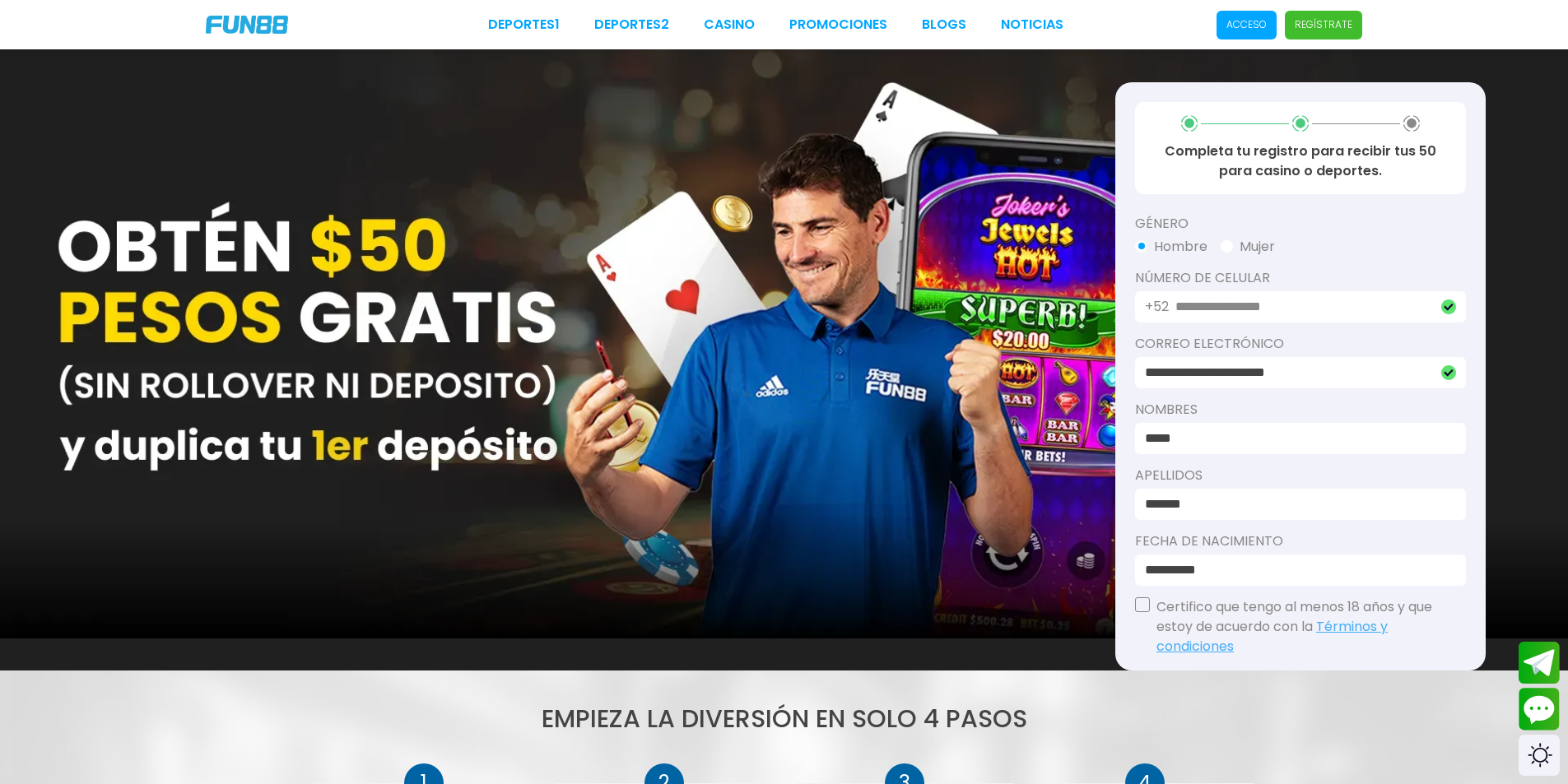 type on "**********" 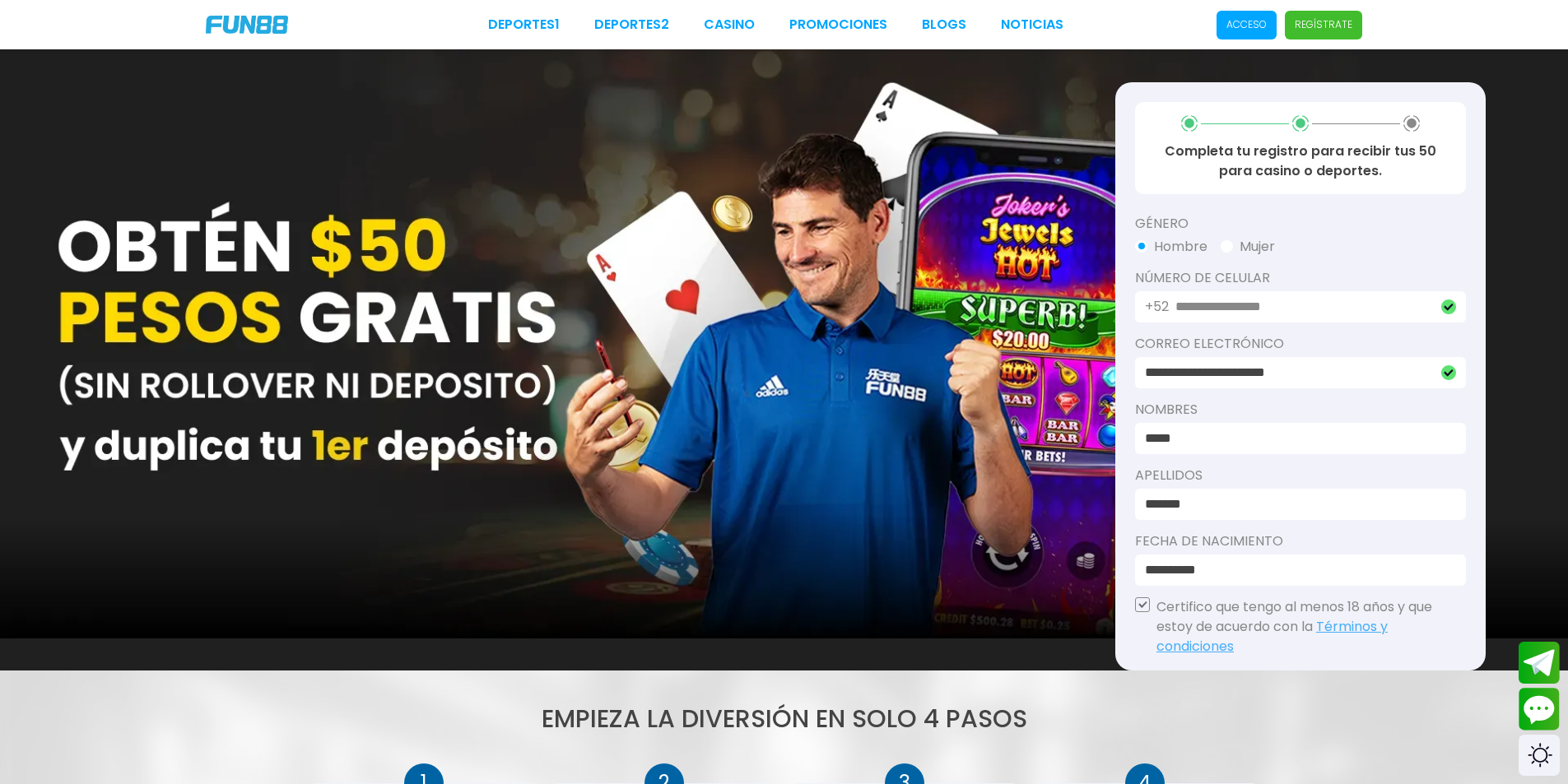 scroll, scrollTop: 65, scrollLeft: 0, axis: vertical 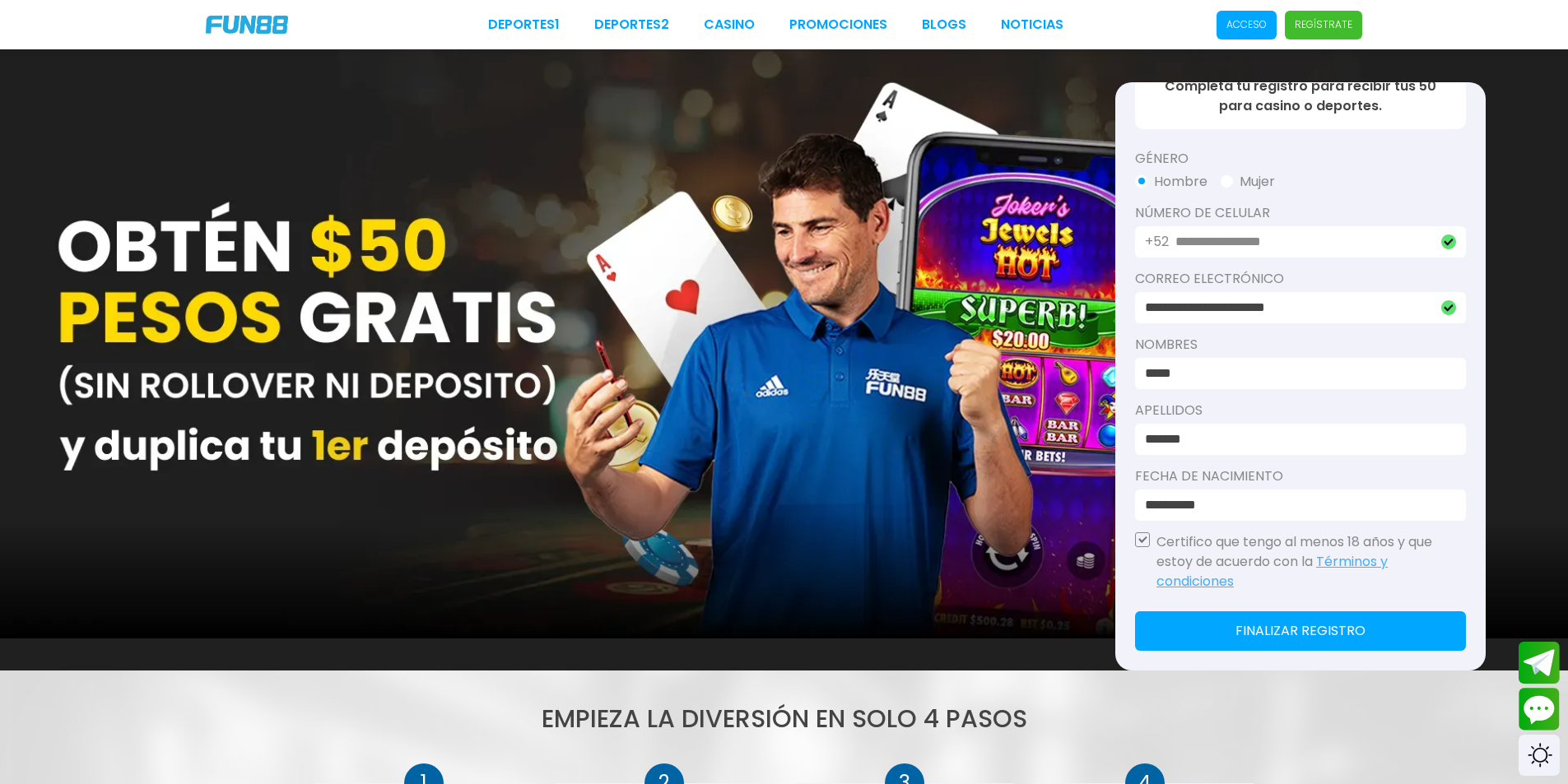 click on "Finalizar registro" 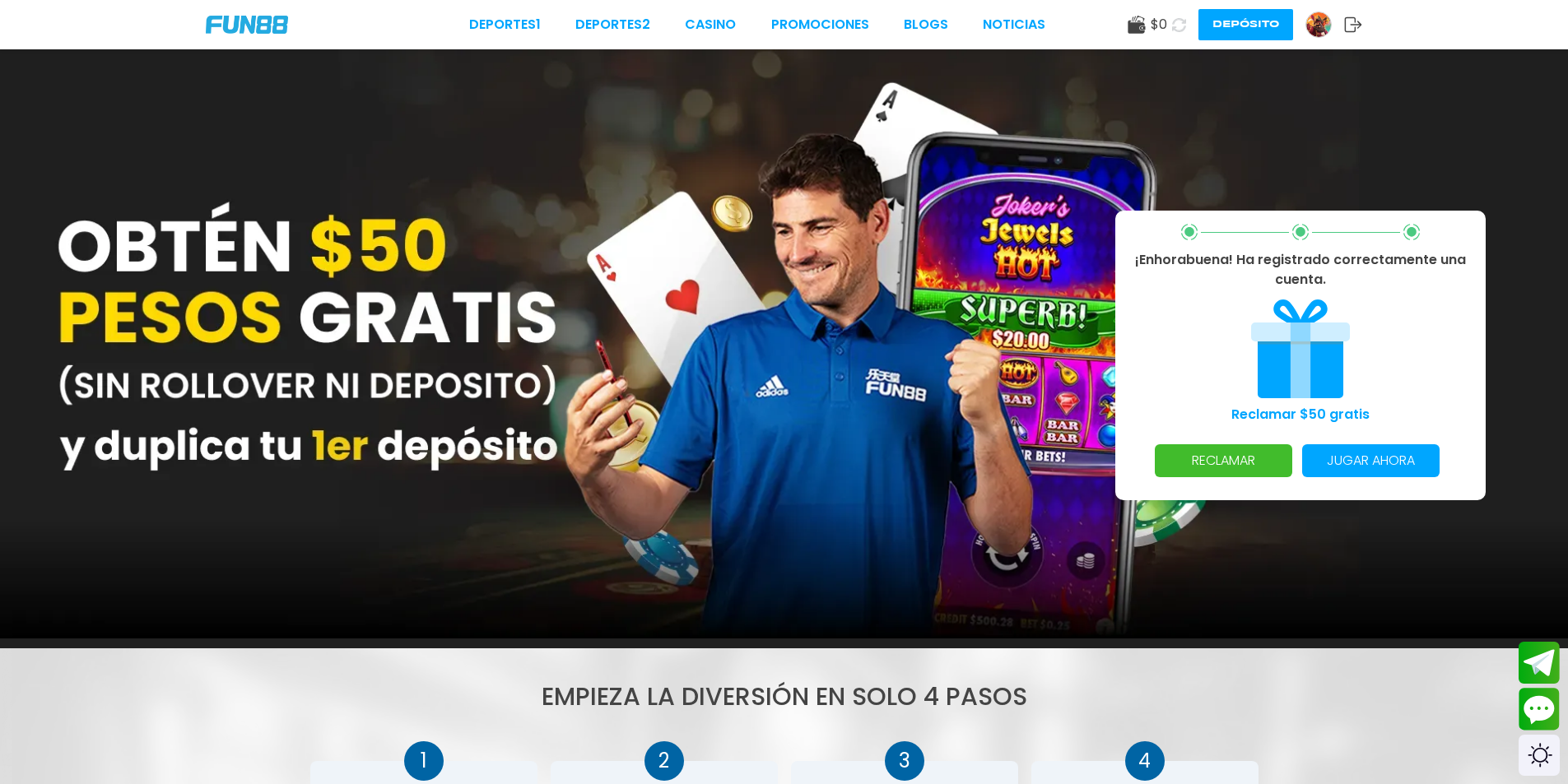 click on "RECLAMAR" at bounding box center (1223, 461) 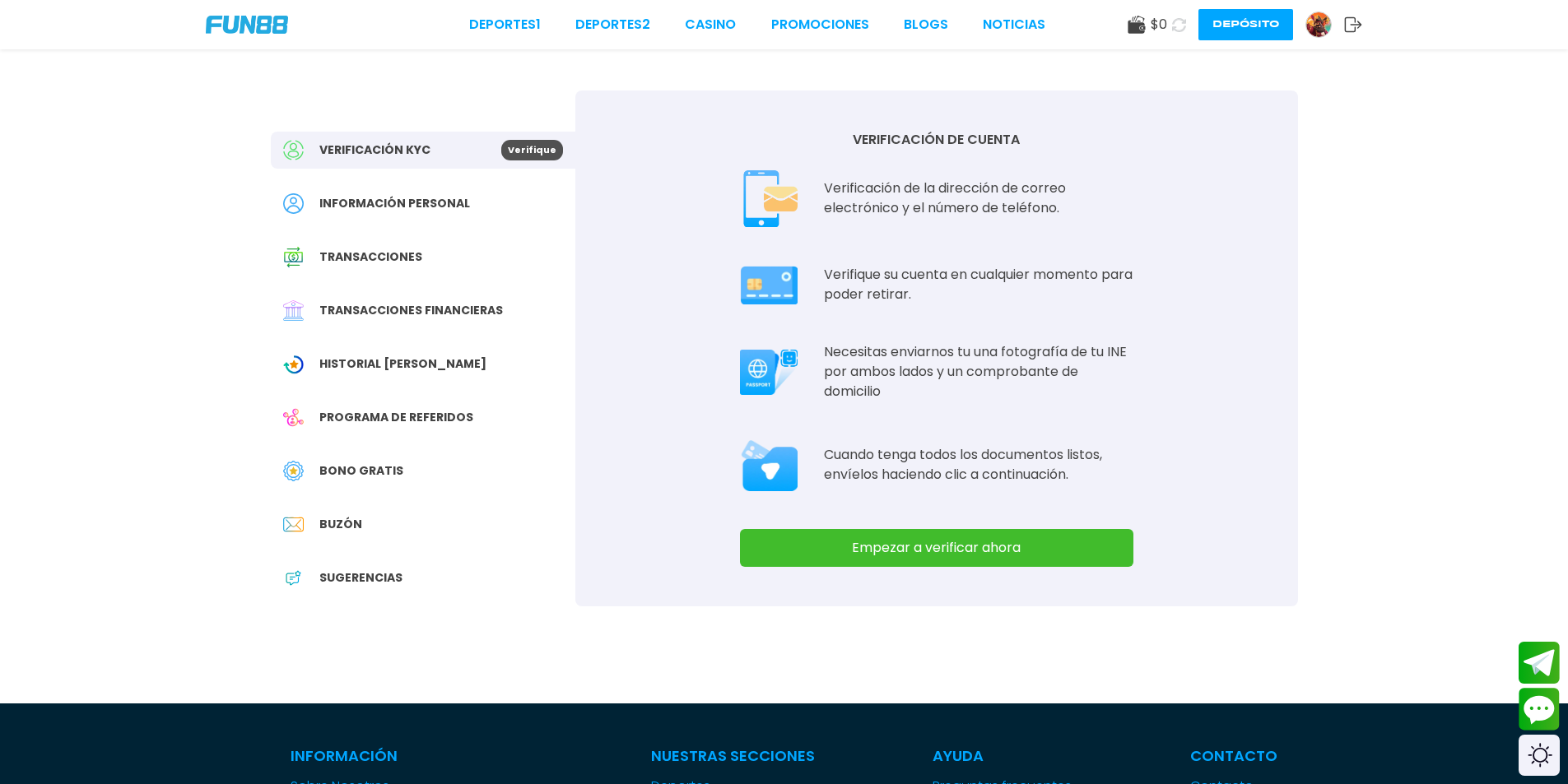 click on "Empezar a verificar ahora" at bounding box center [937, 548] 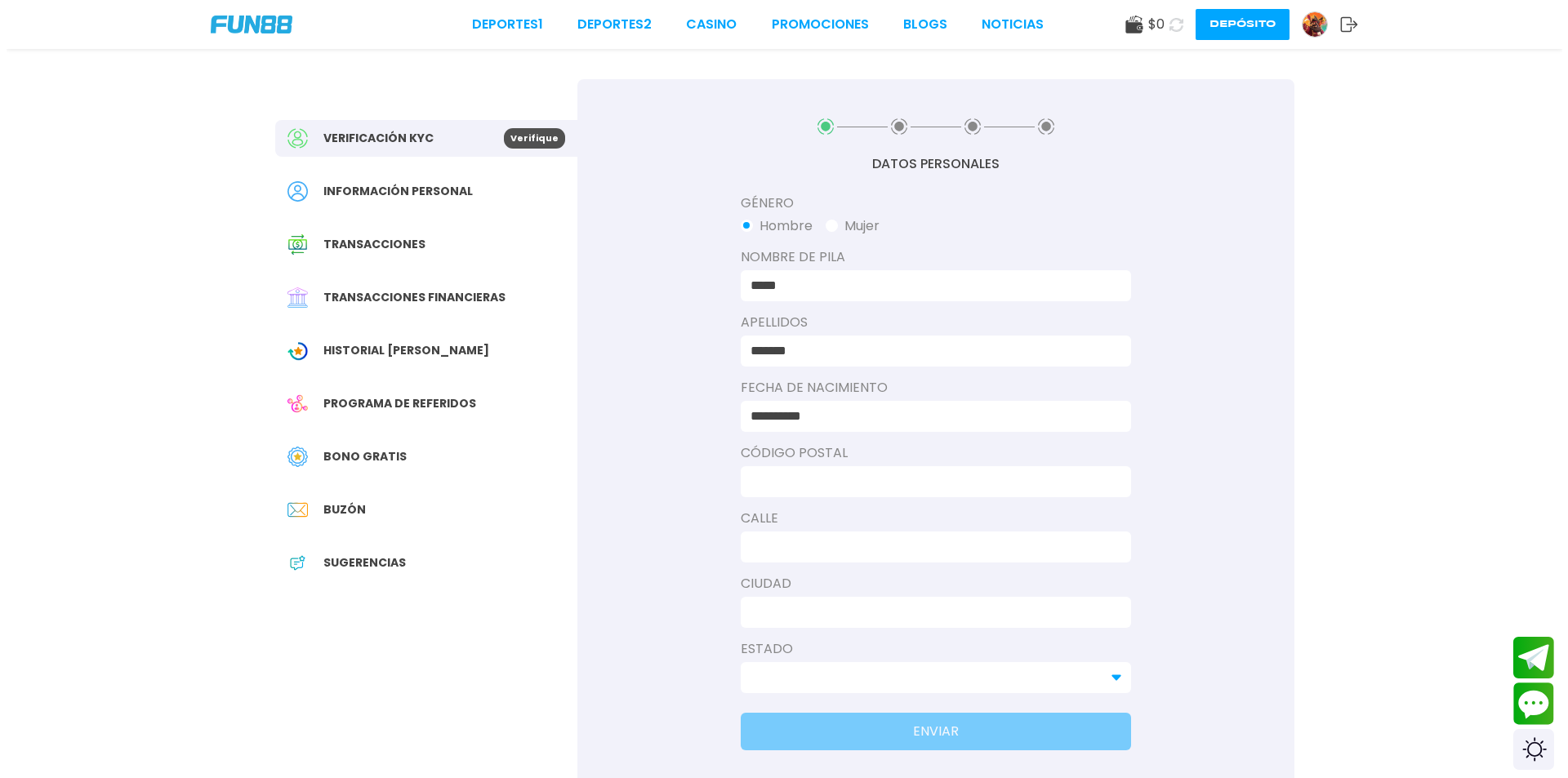 scroll, scrollTop: 82, scrollLeft: 0, axis: vertical 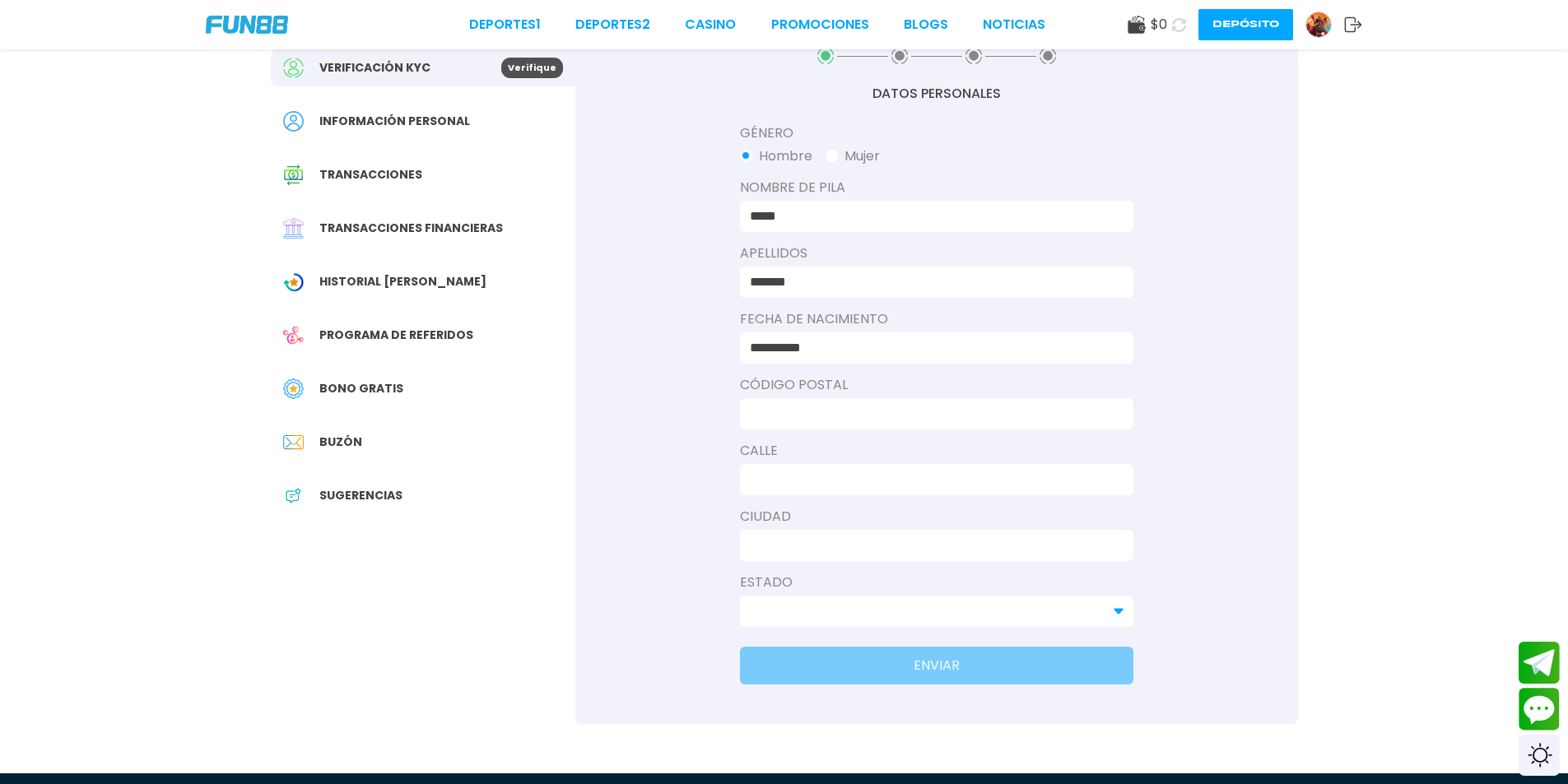 click at bounding box center [932, 414] 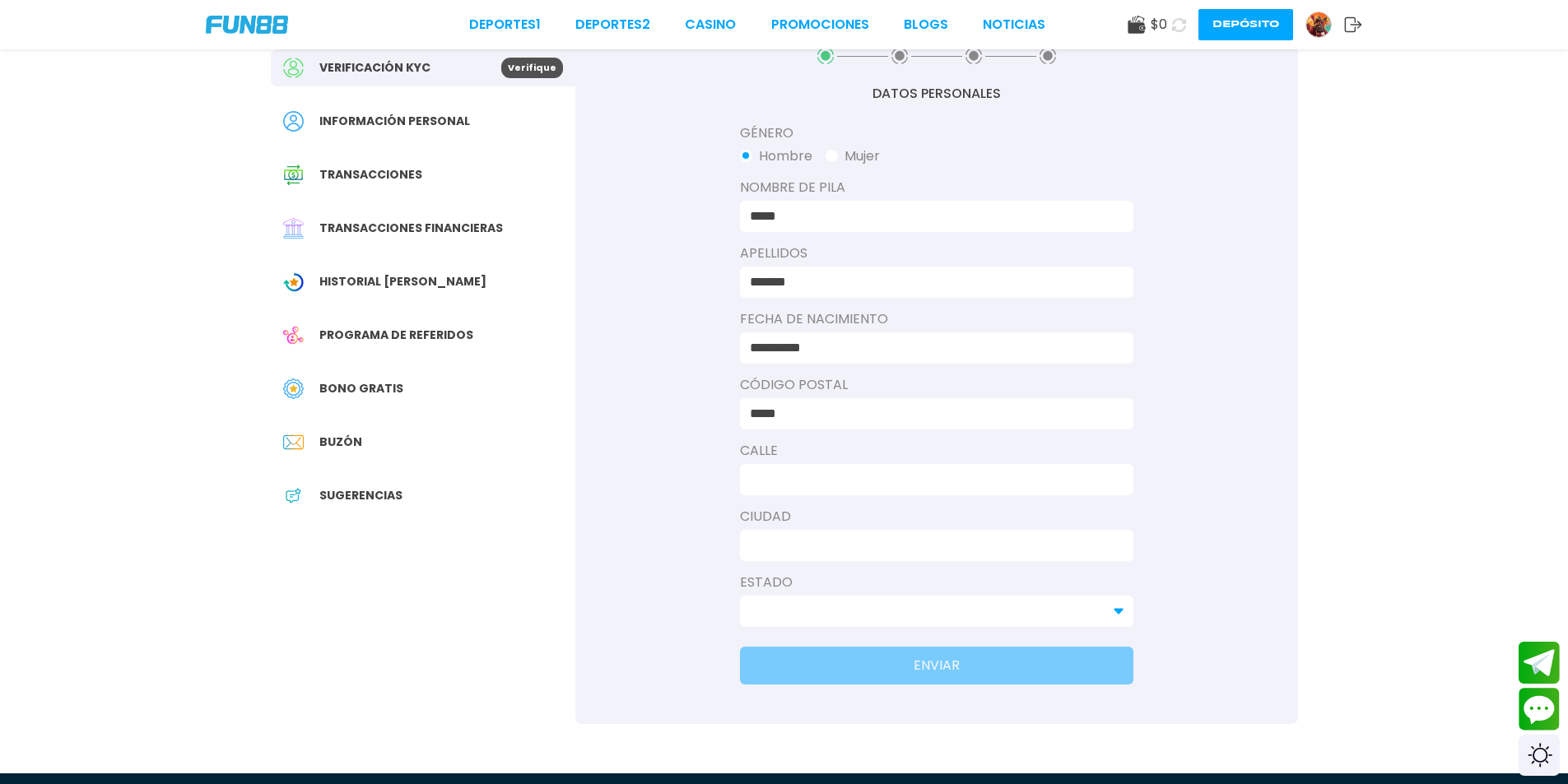 type on "*****" 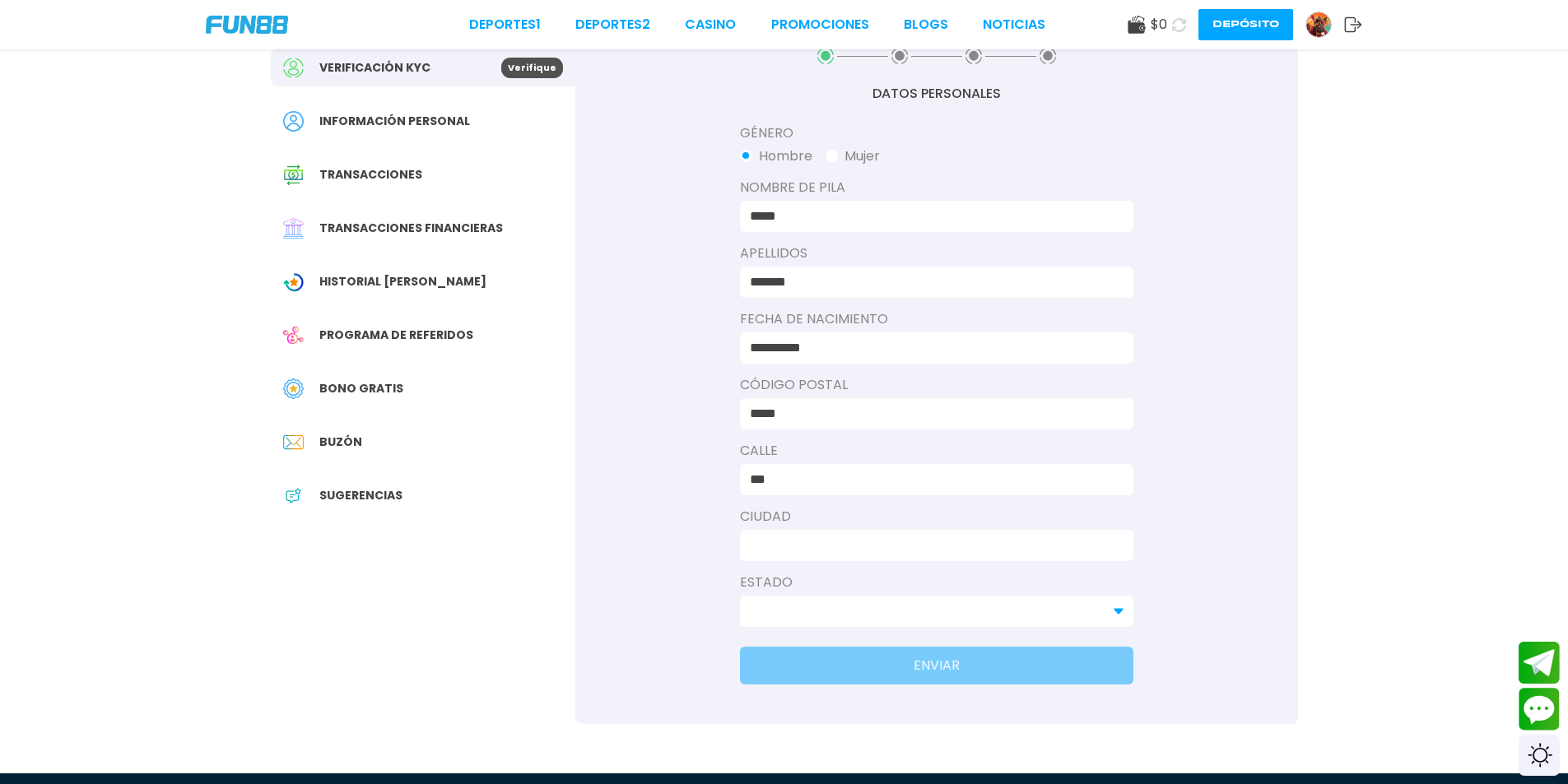type on "***" 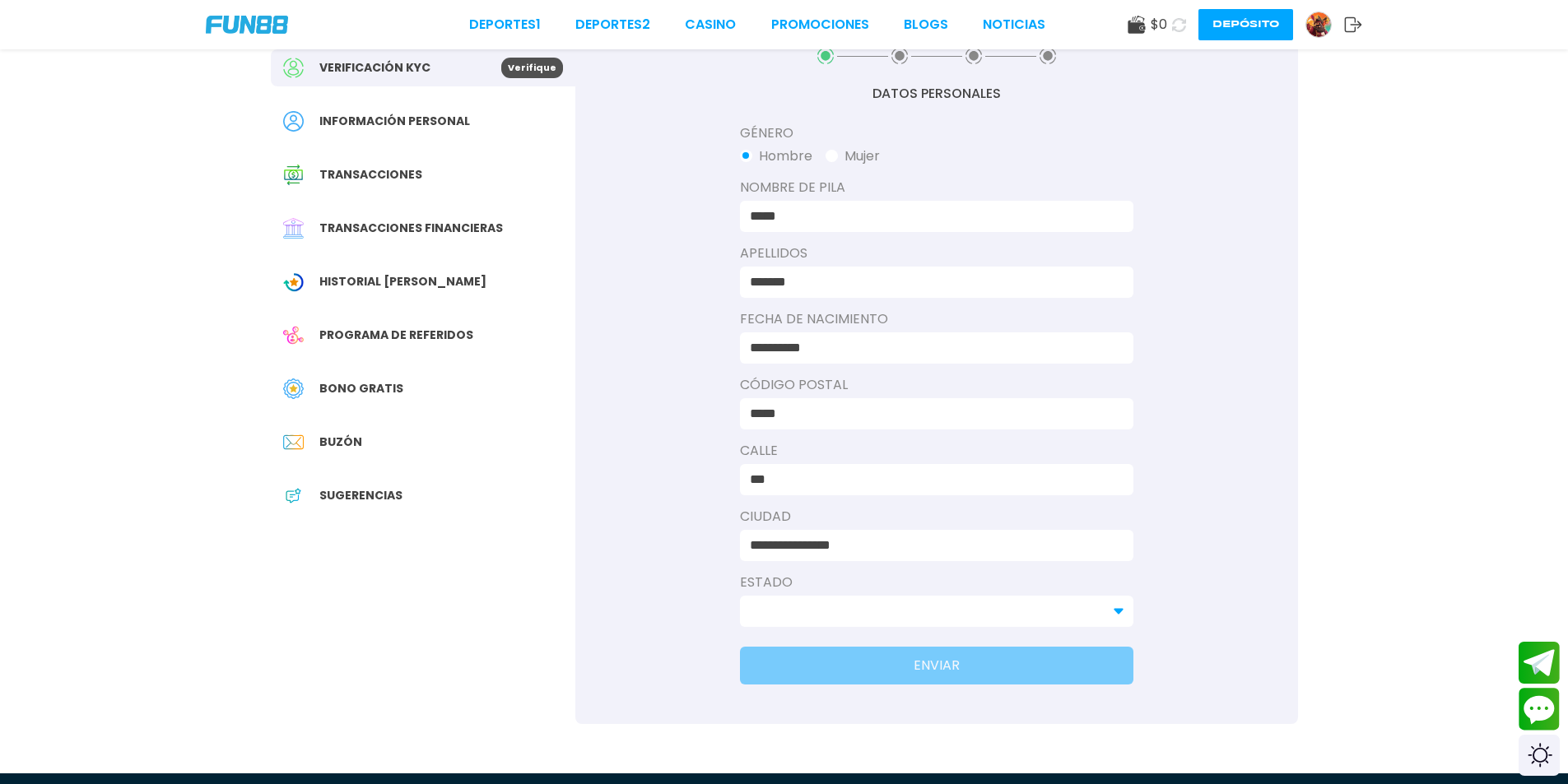 type on "**********" 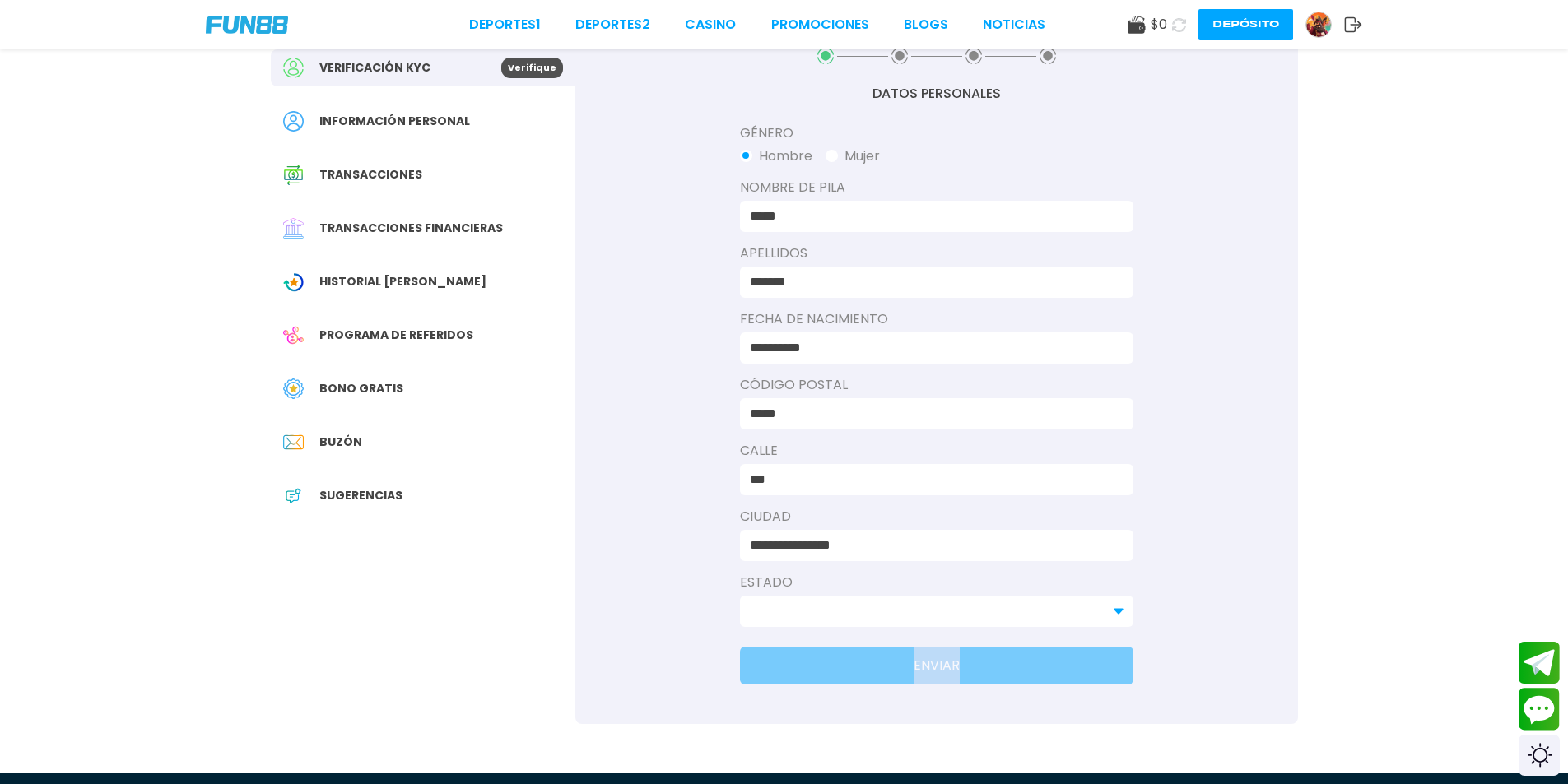 click 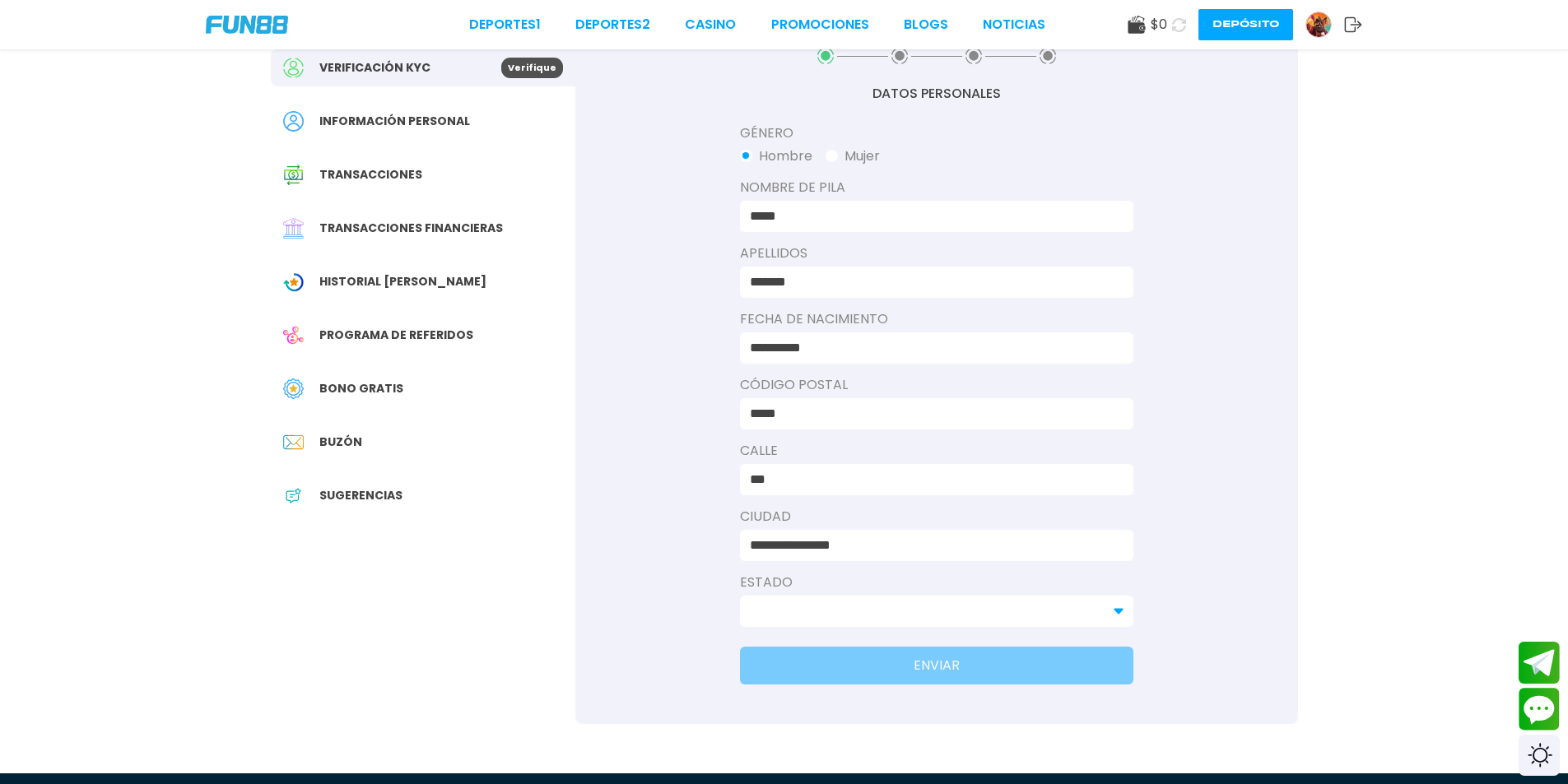 click at bounding box center (927, 611) 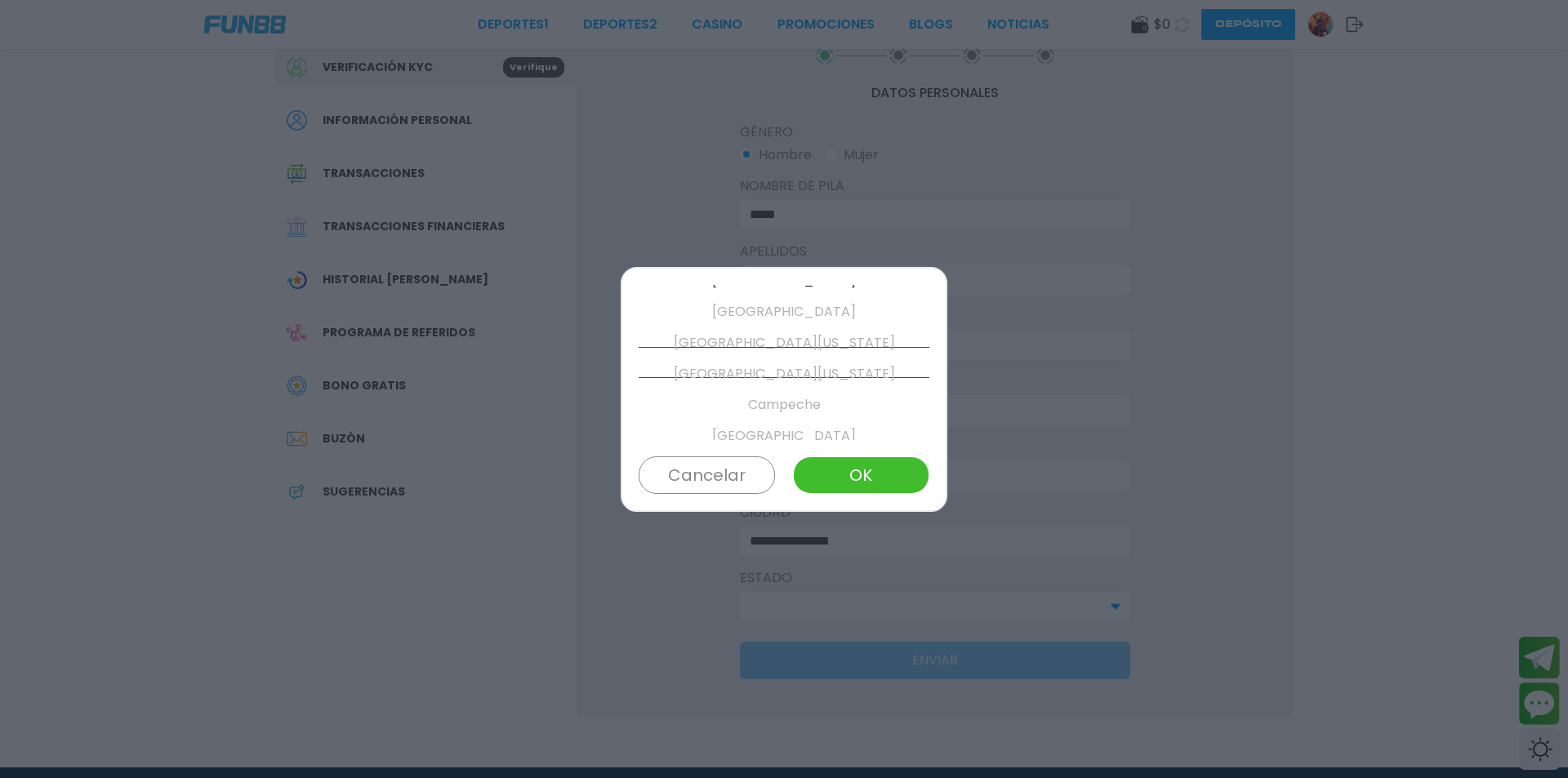 scroll, scrollTop: 93, scrollLeft: 0, axis: vertical 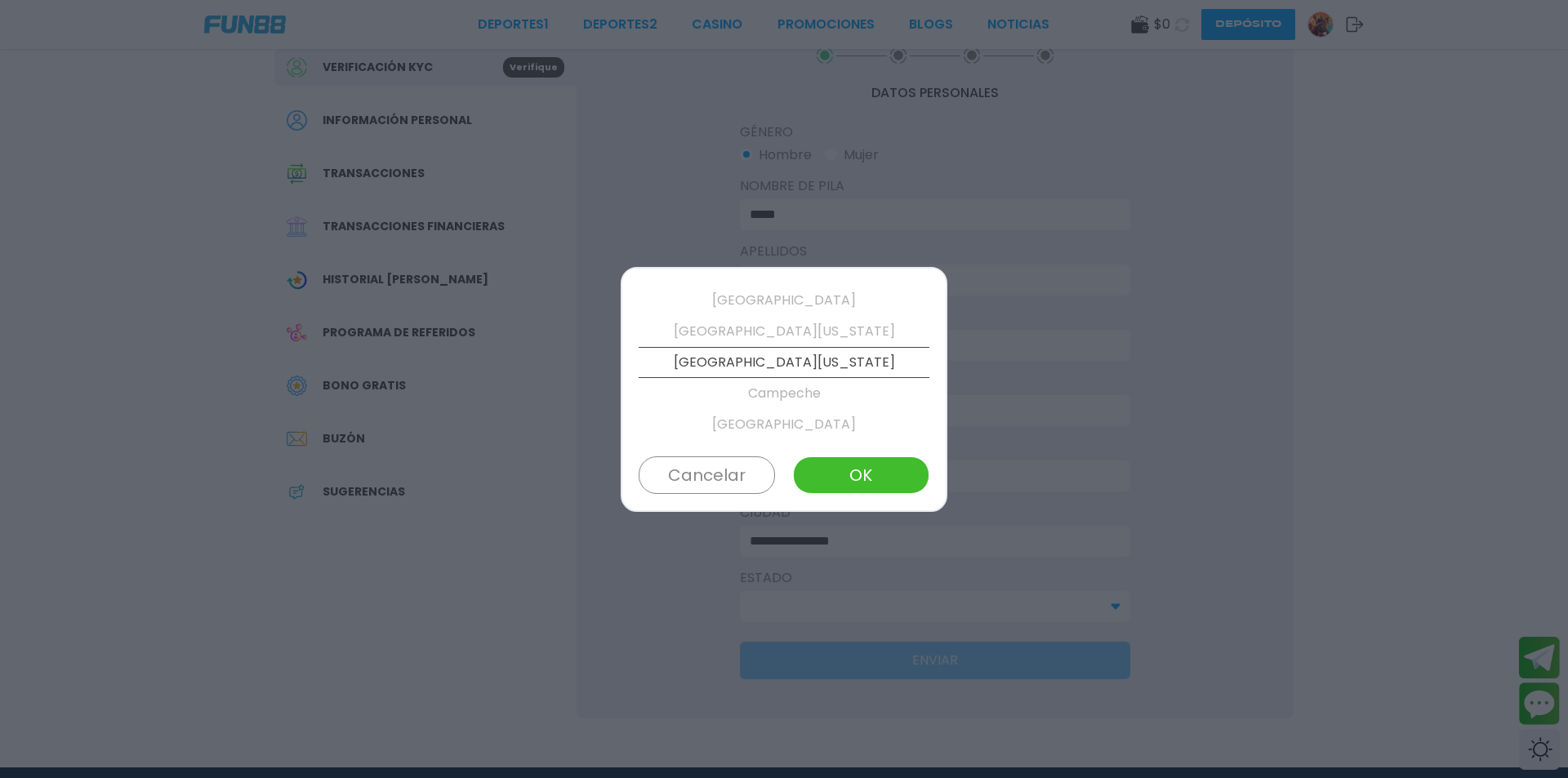 click on "[GEOGRAPHIC_DATA]" at bounding box center (784, 425) 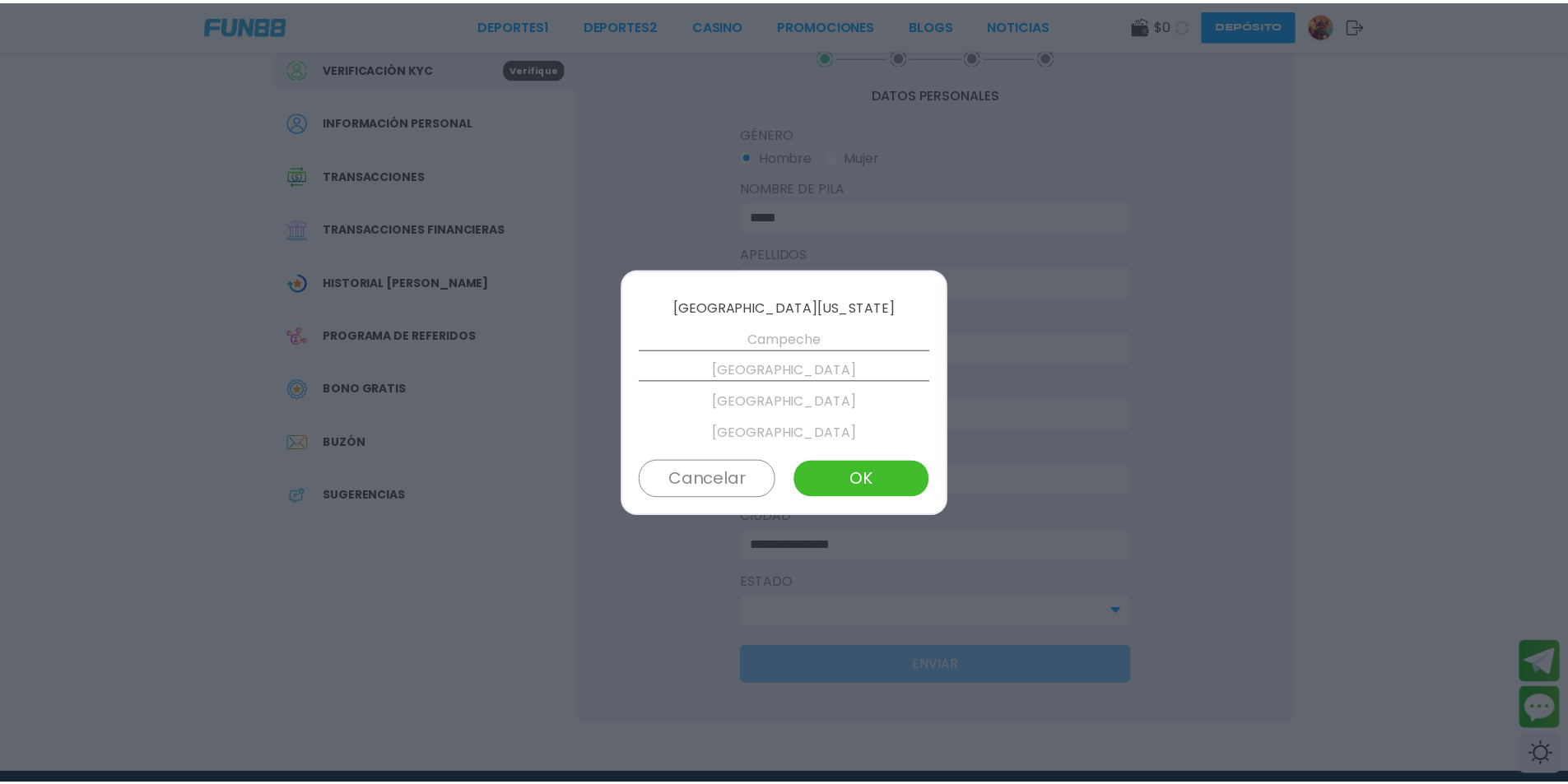 scroll, scrollTop: 156, scrollLeft: 0, axis: vertical 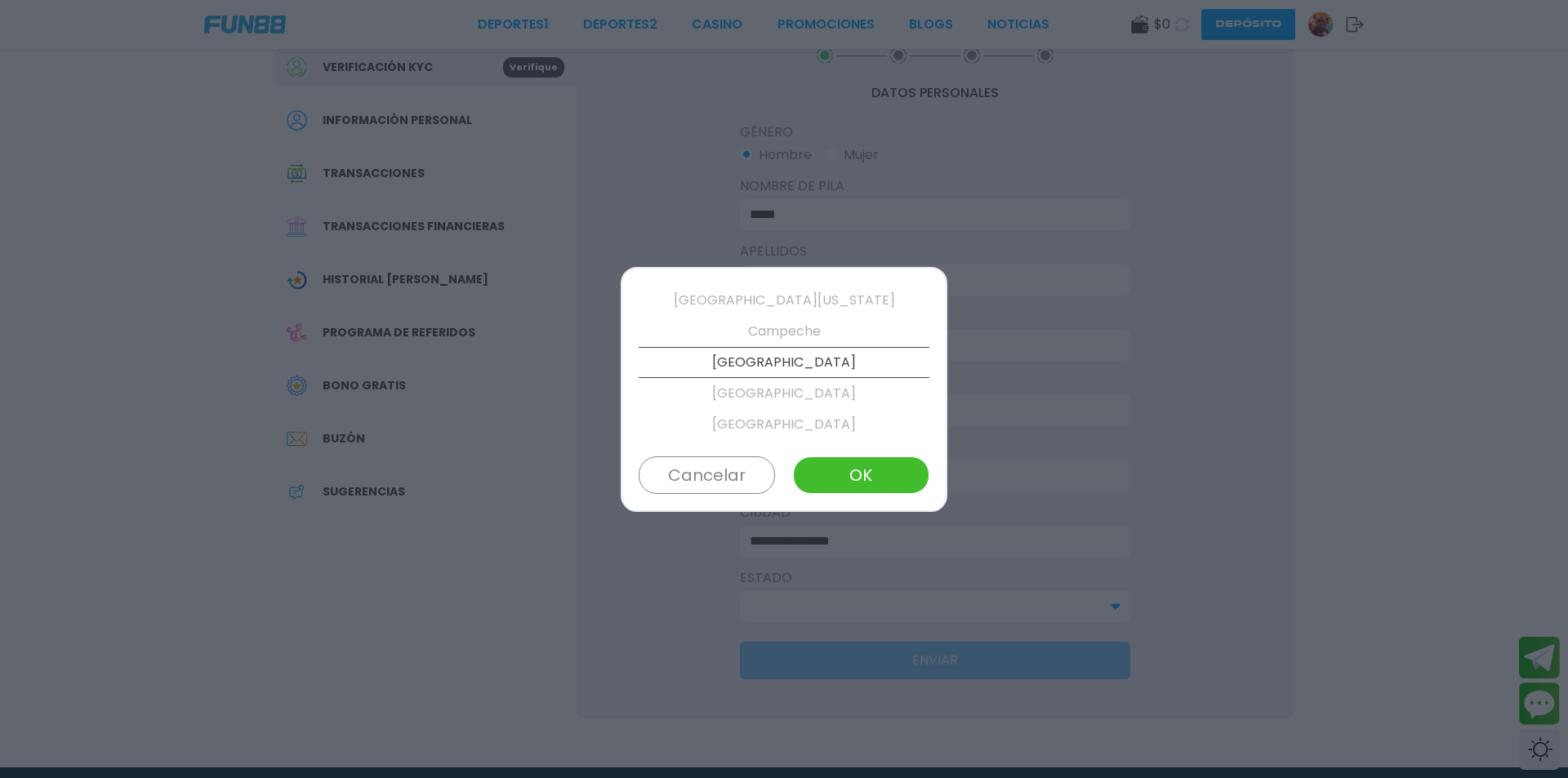 click on "[GEOGRAPHIC_DATA]" at bounding box center (784, 362) 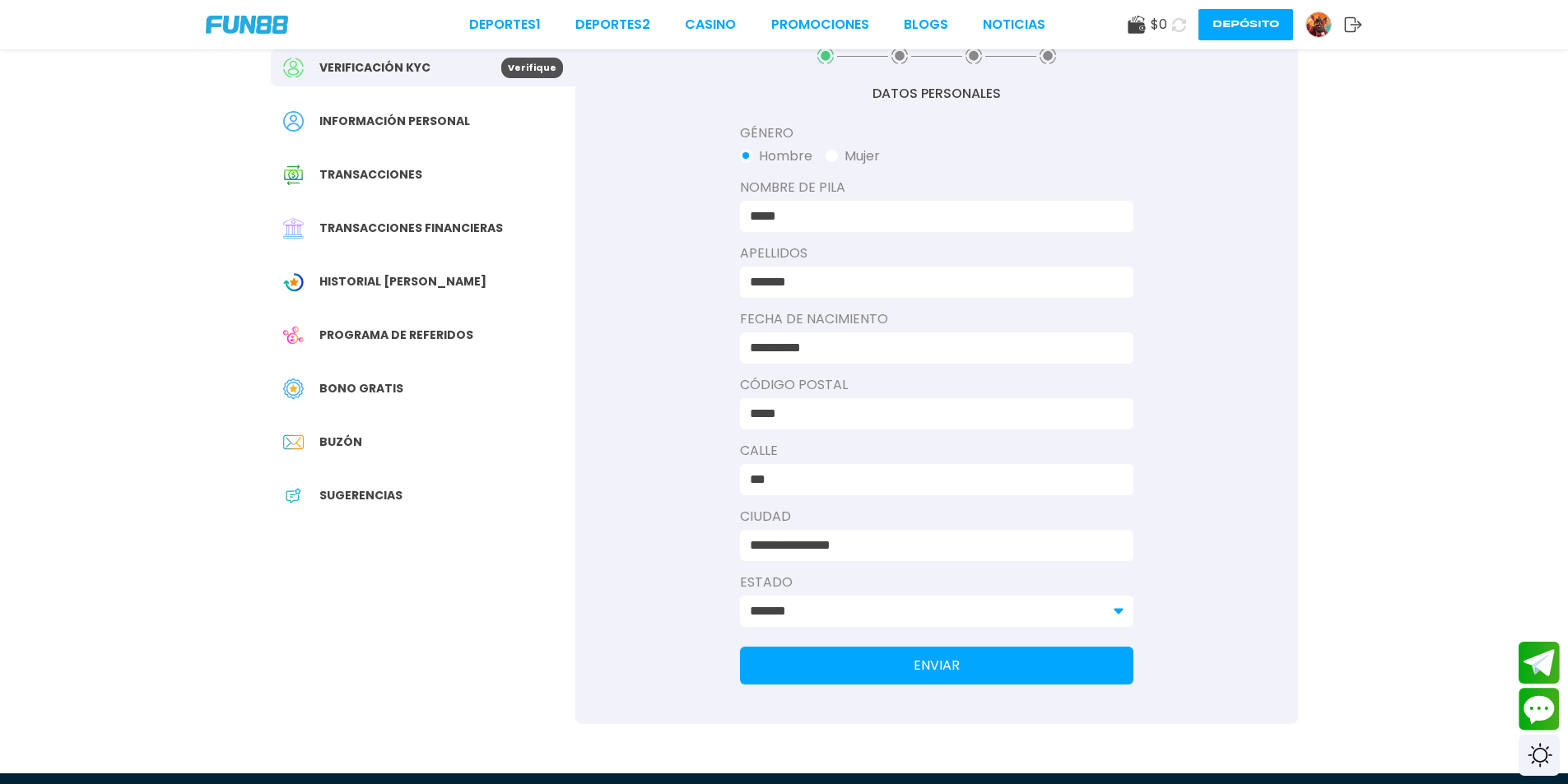 click on "ENVIAR" at bounding box center [937, 666] 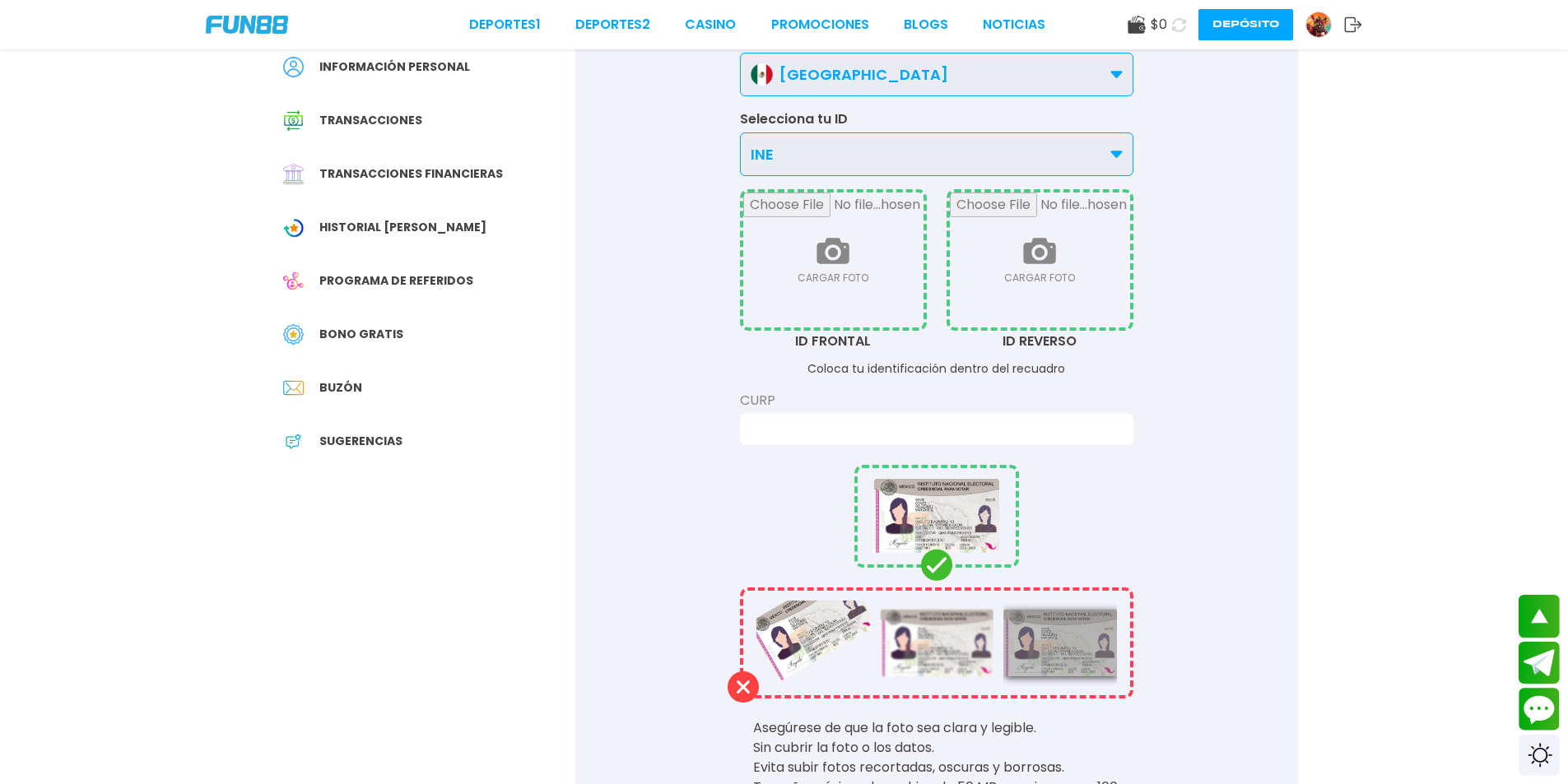 scroll, scrollTop: 0, scrollLeft: 0, axis: both 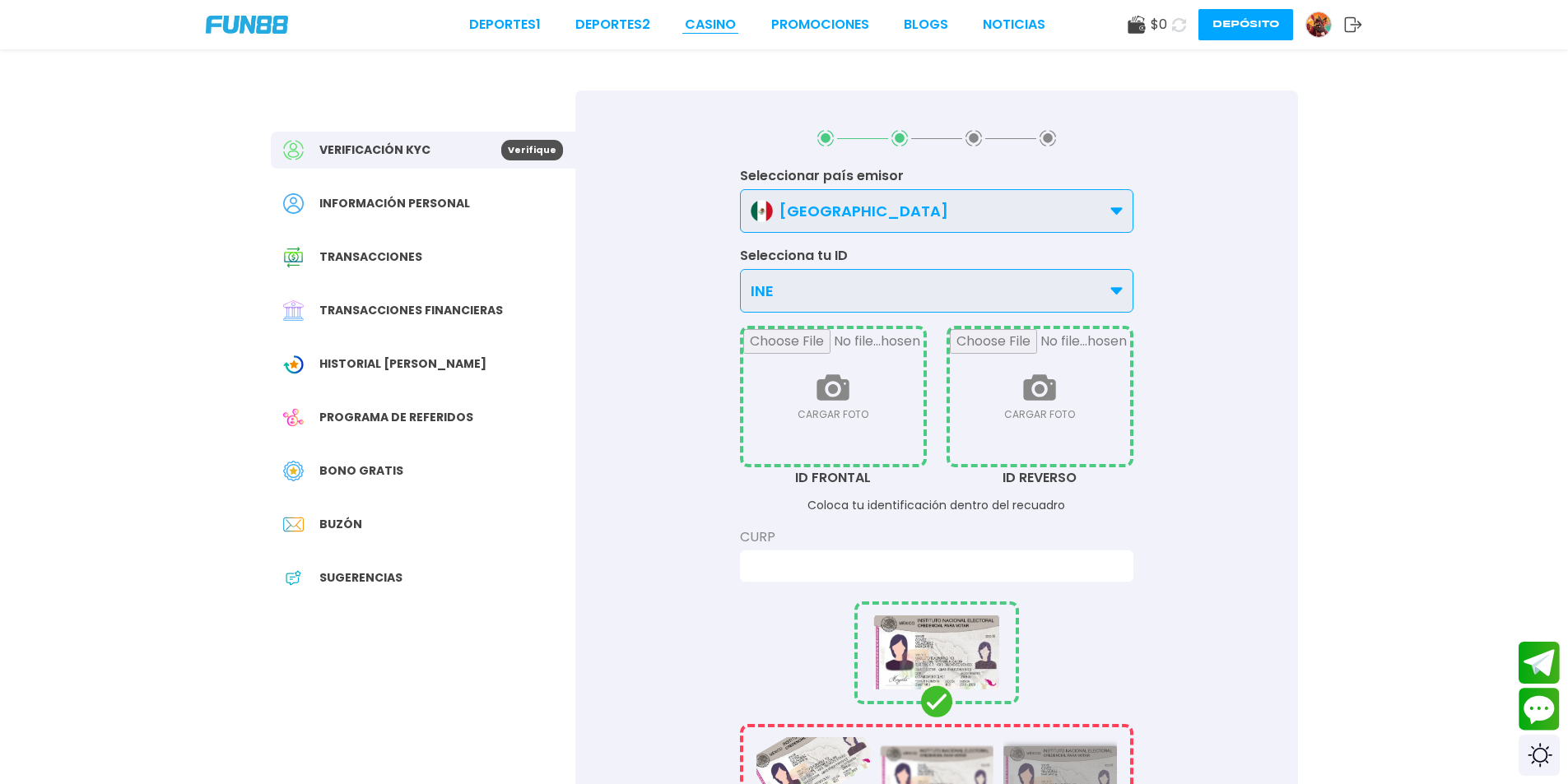 click on "CASINO" at bounding box center [710, 25] 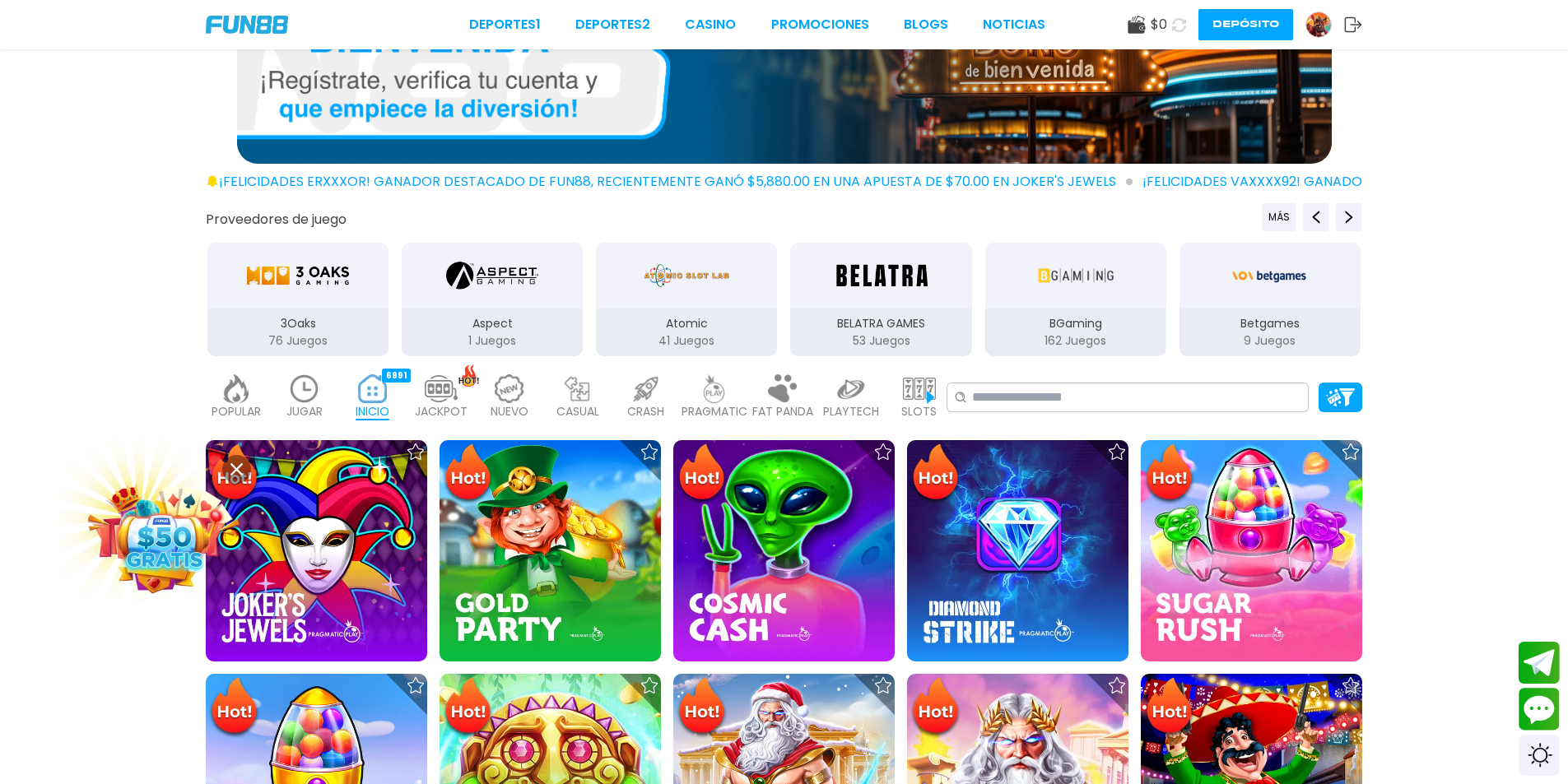 scroll, scrollTop: 165, scrollLeft: 0, axis: vertical 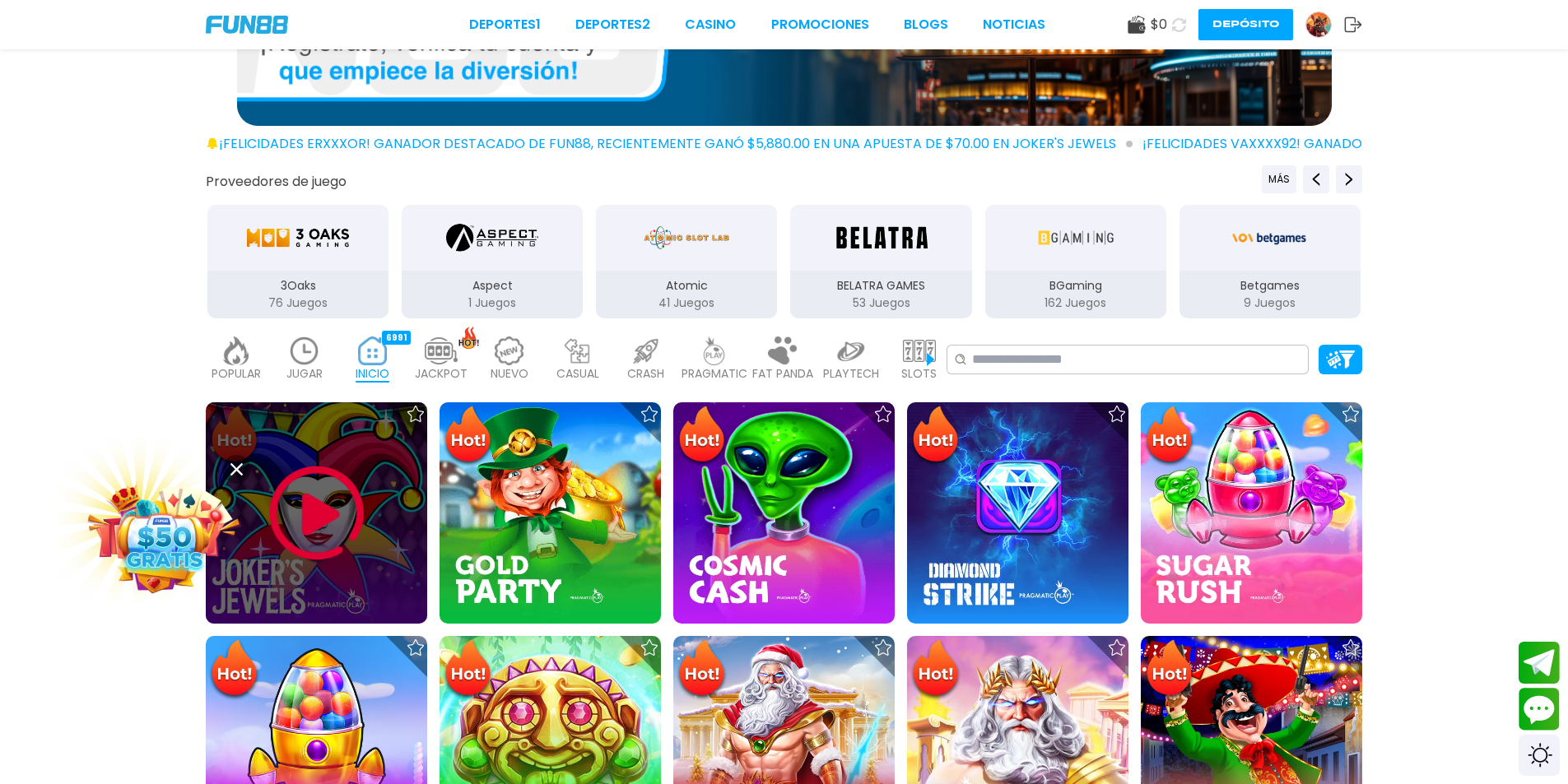 click at bounding box center (317, 513) 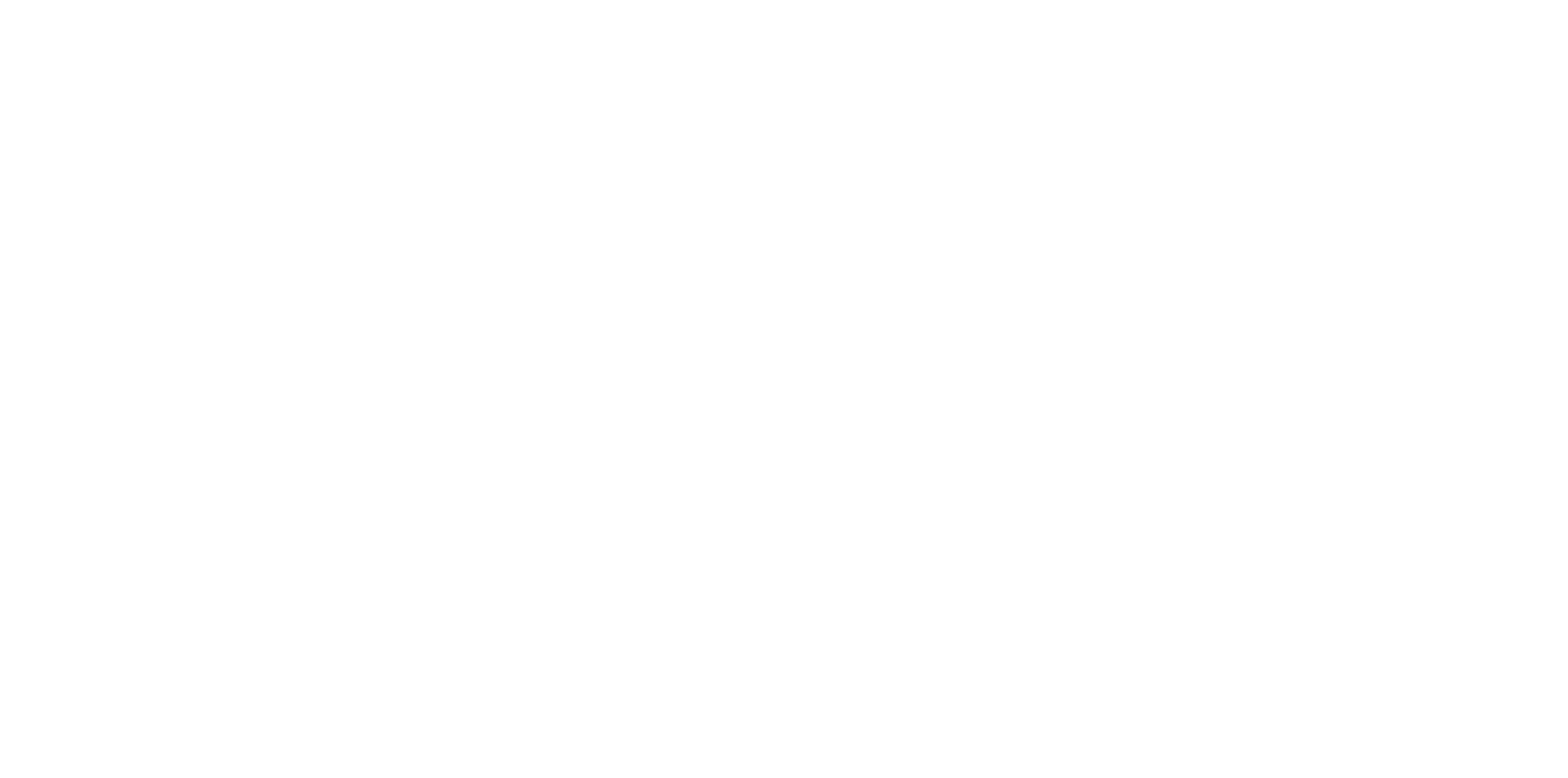 scroll, scrollTop: 0, scrollLeft: 0, axis: both 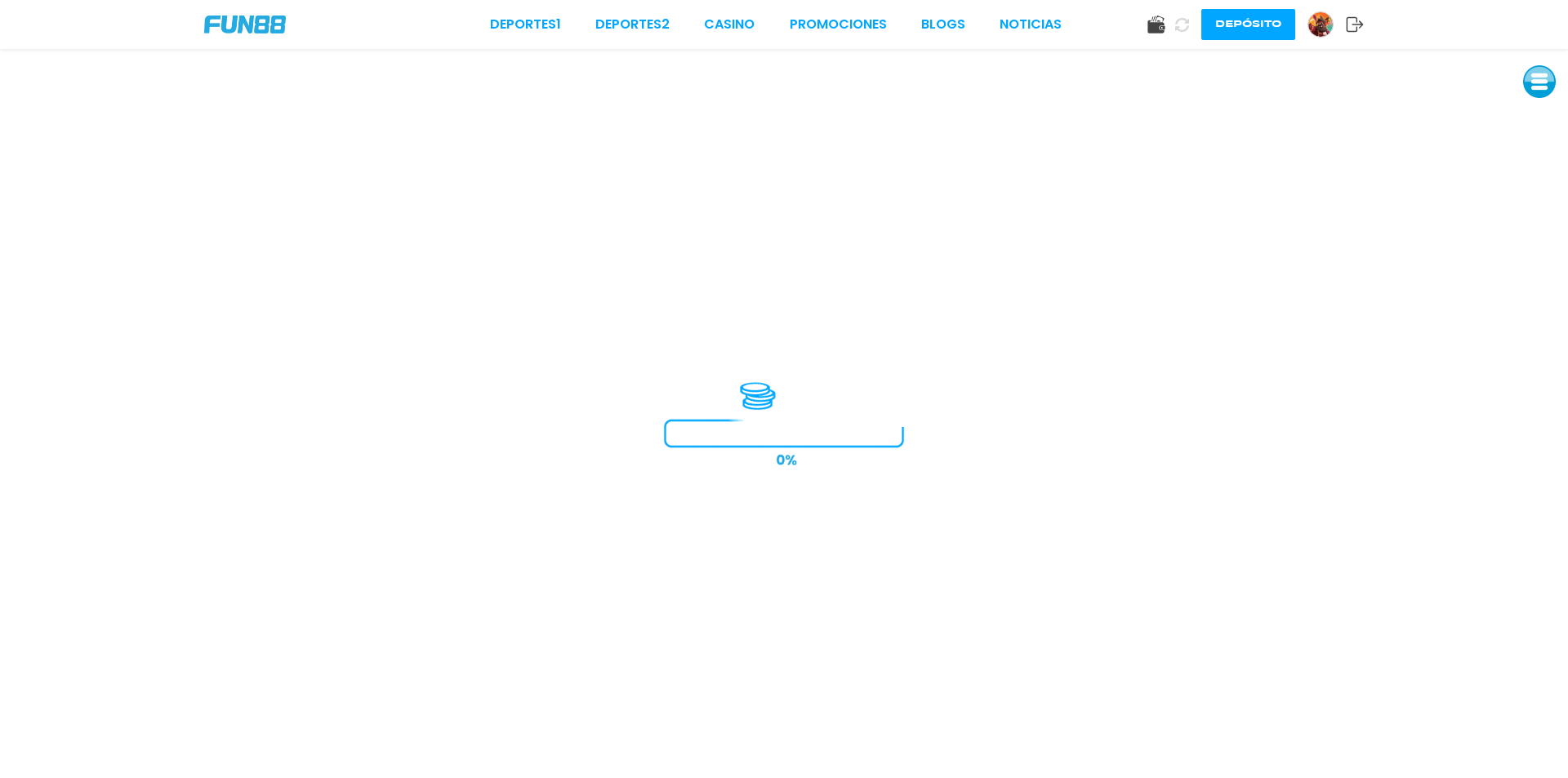 click at bounding box center (1159, 24) 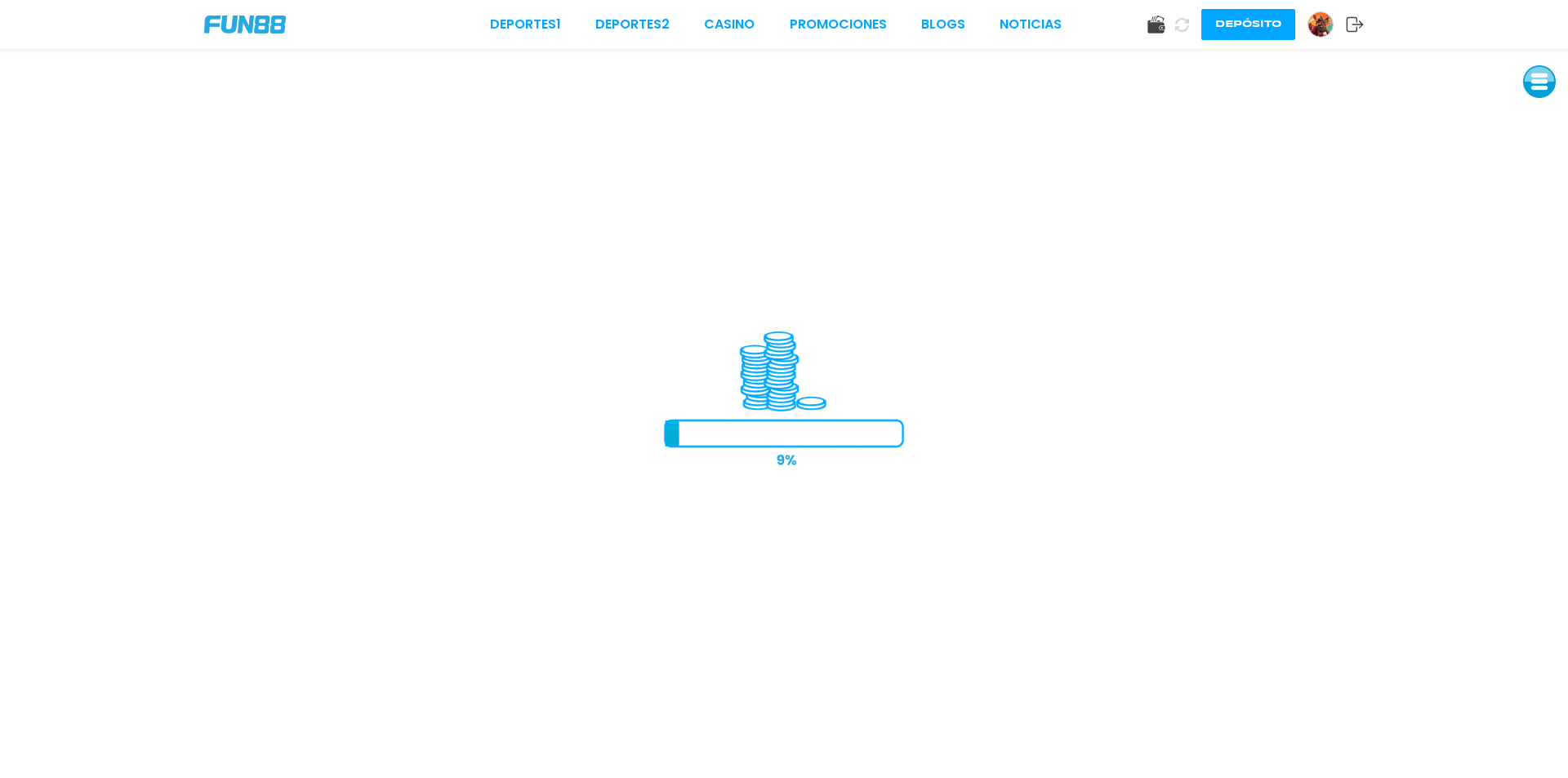 click 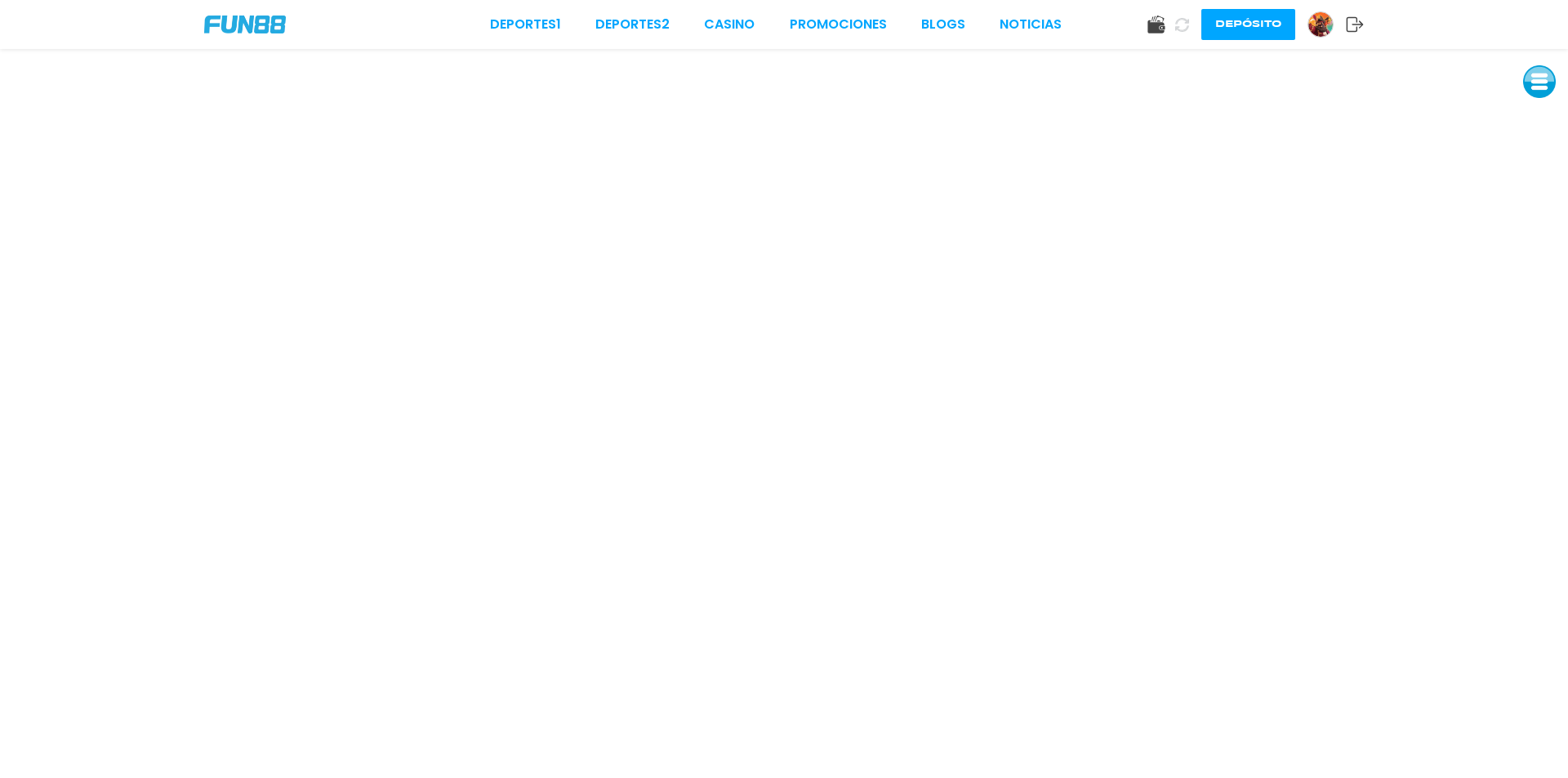 type 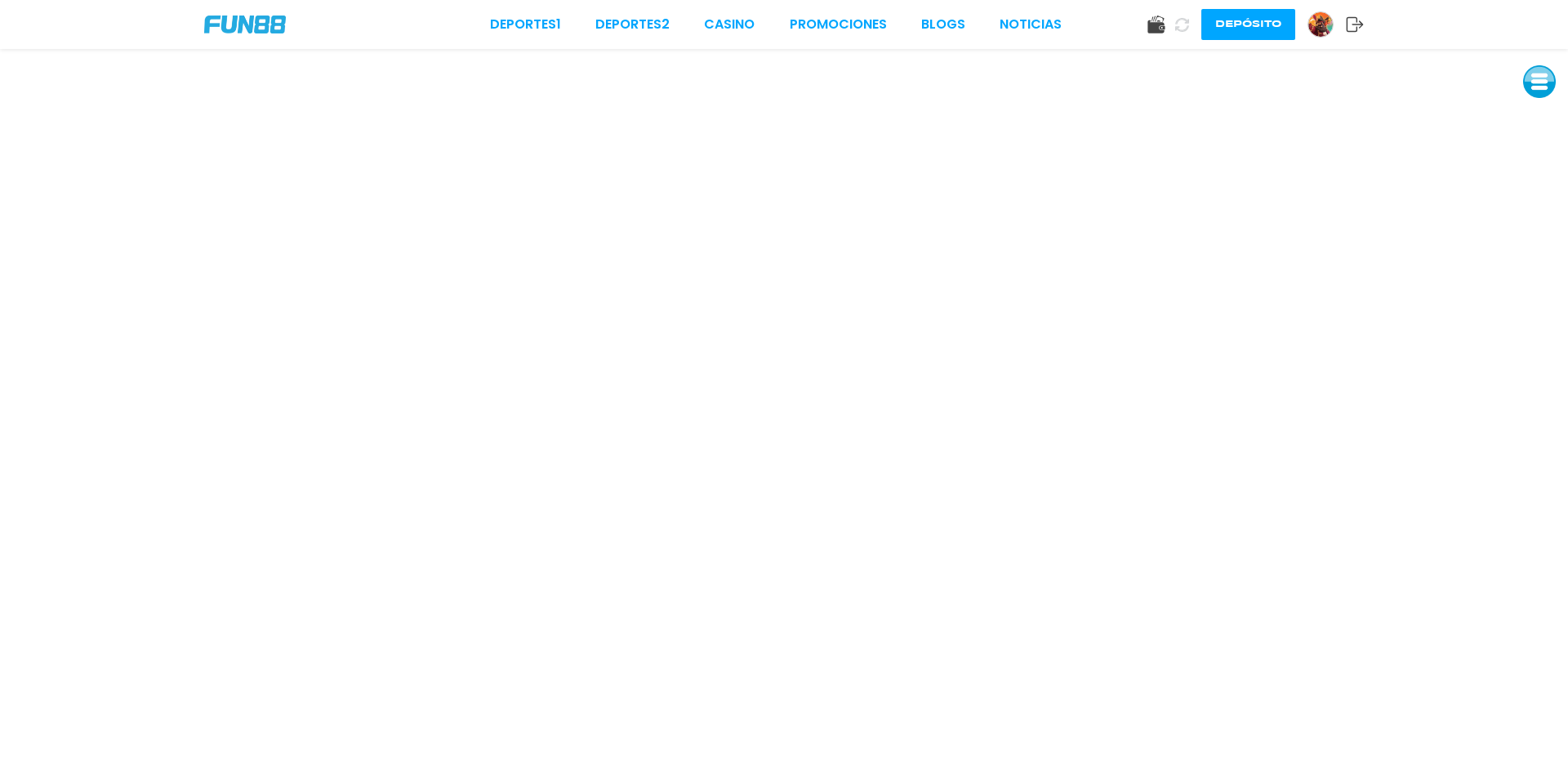click at bounding box center (1321, 24) 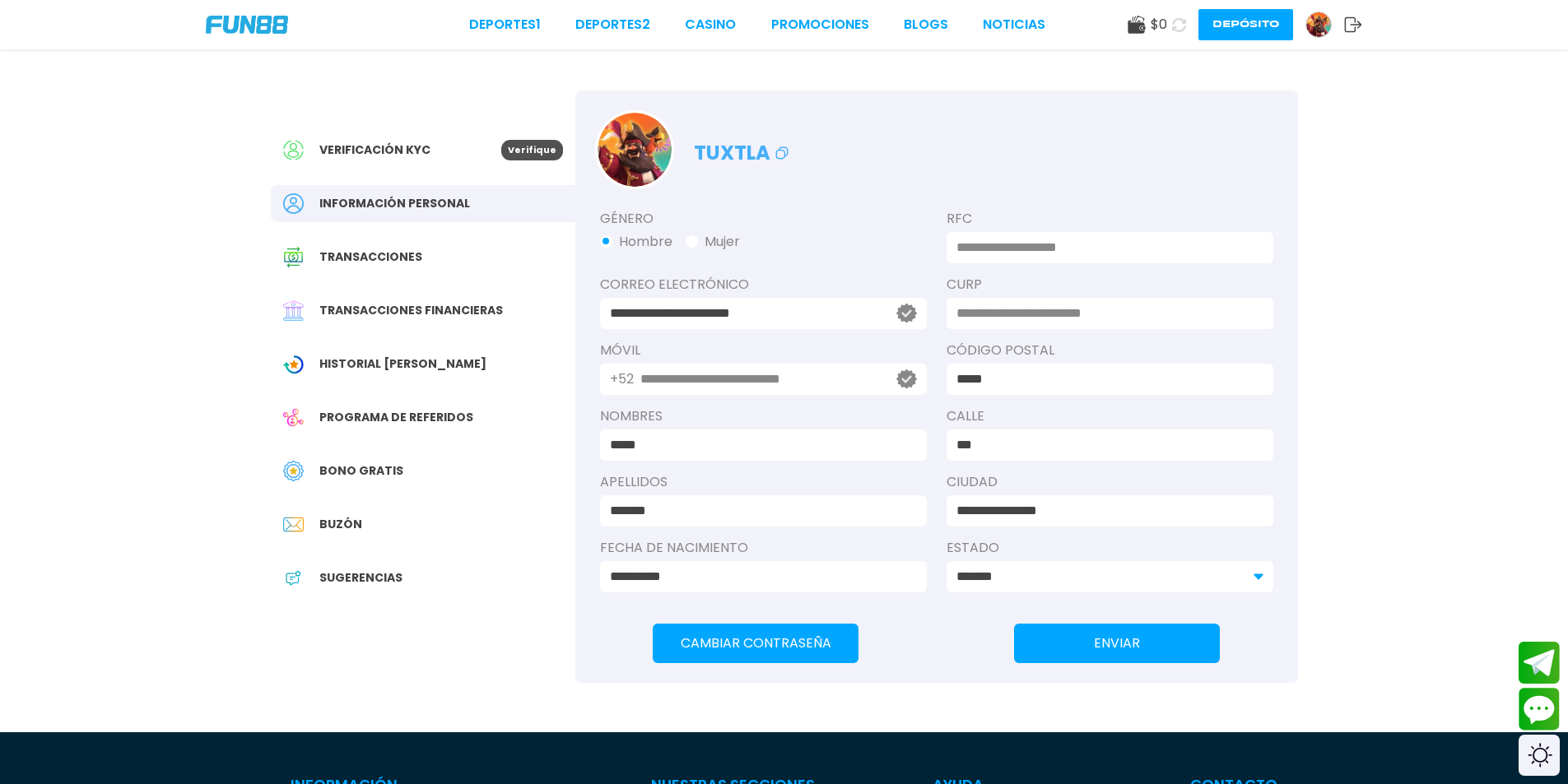click on "ENVIAR" at bounding box center [1117, 643] 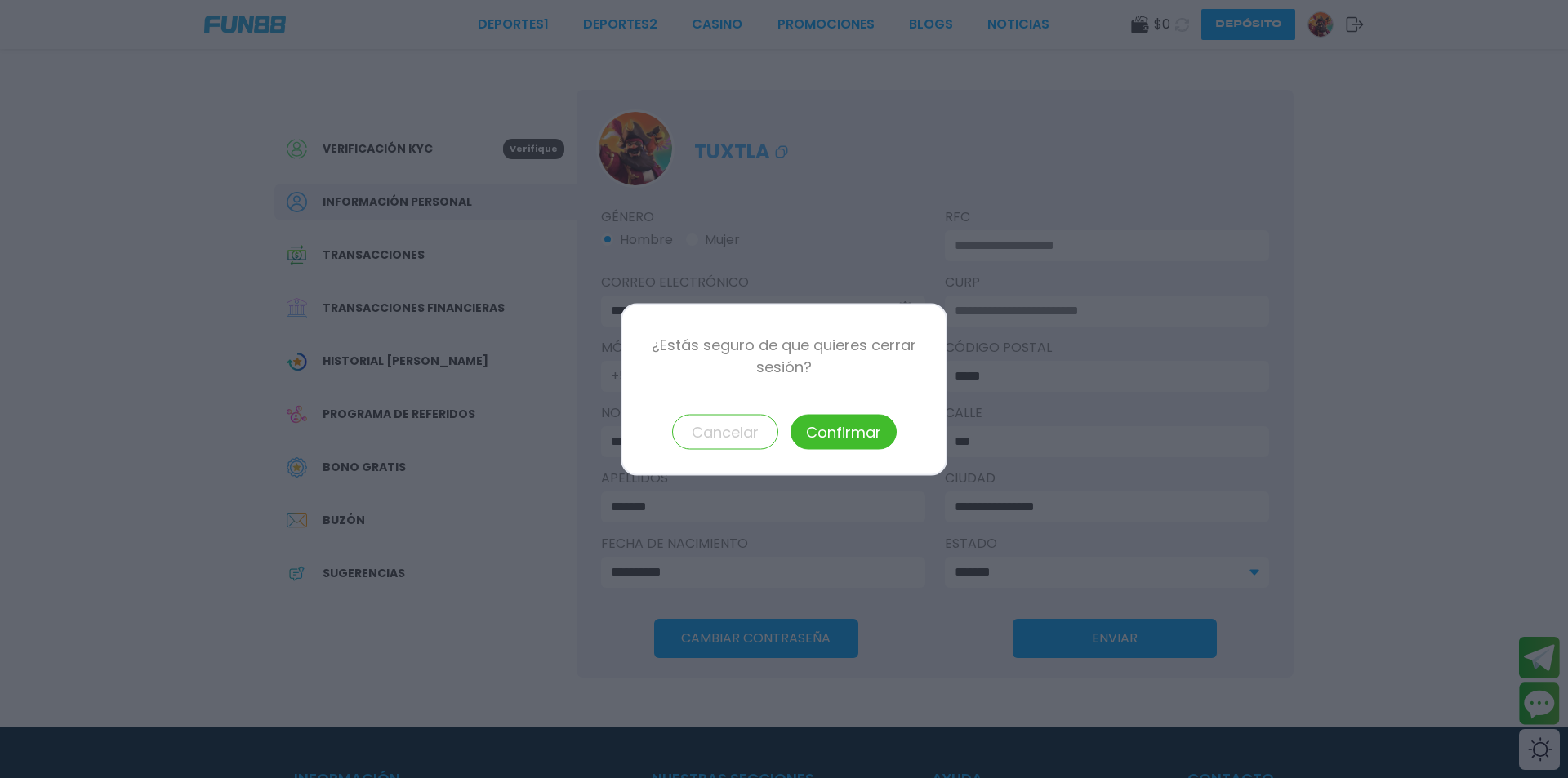 click on "Cancelar" at bounding box center (725, 431) 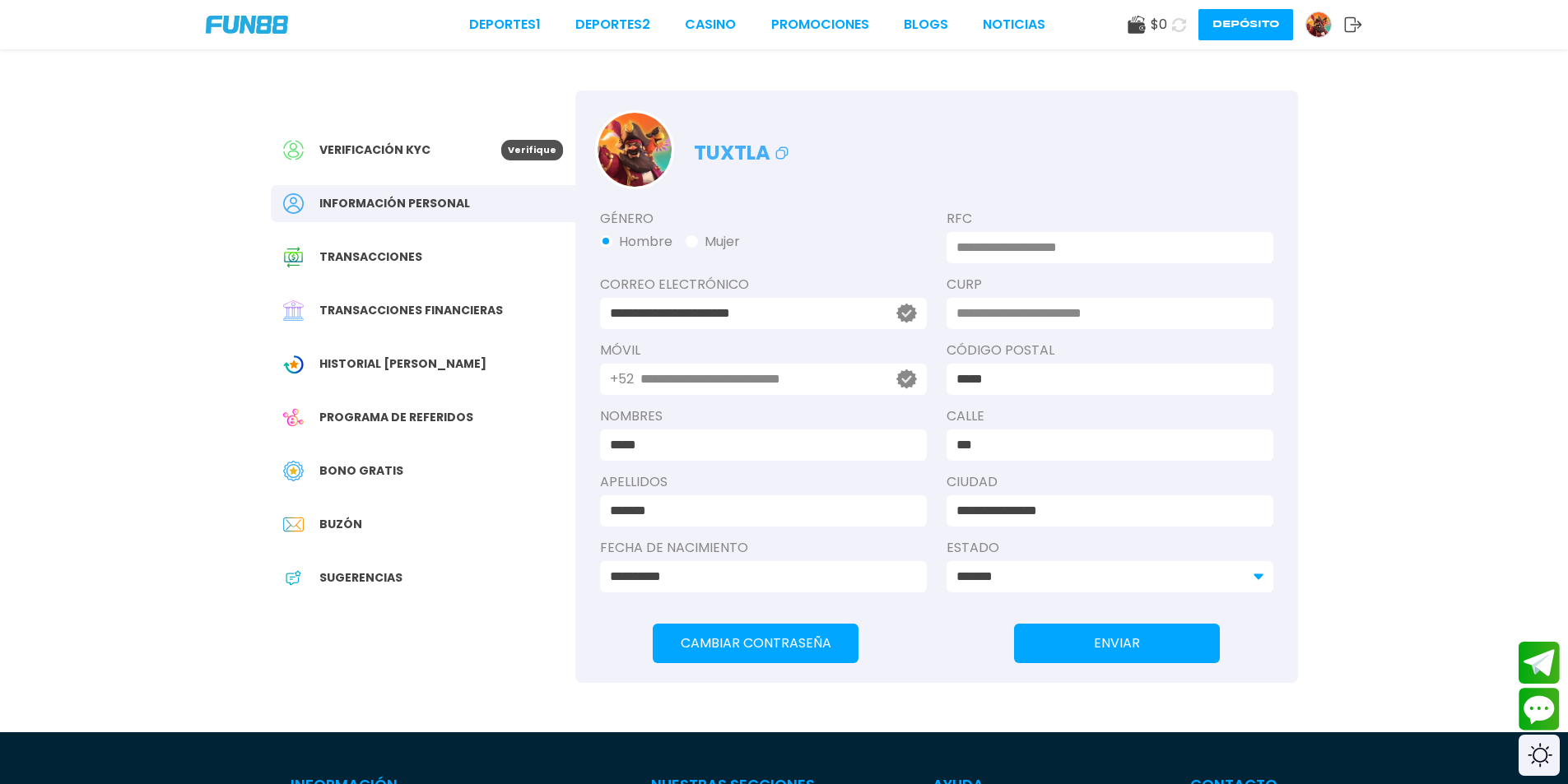 click on "Bono Gratis" at bounding box center [361, 471] 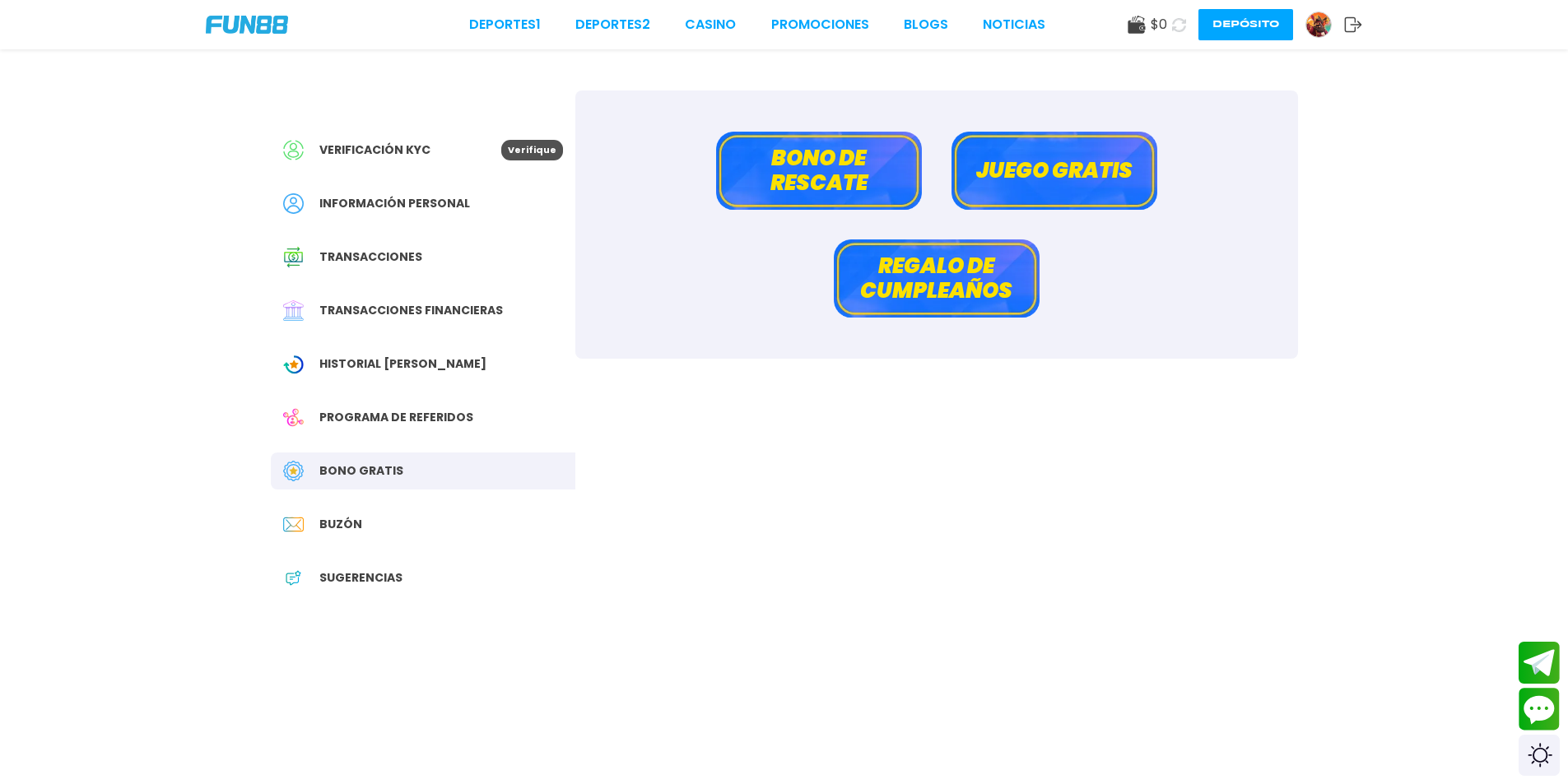 click on "Juego gratis" at bounding box center (1054, 170) 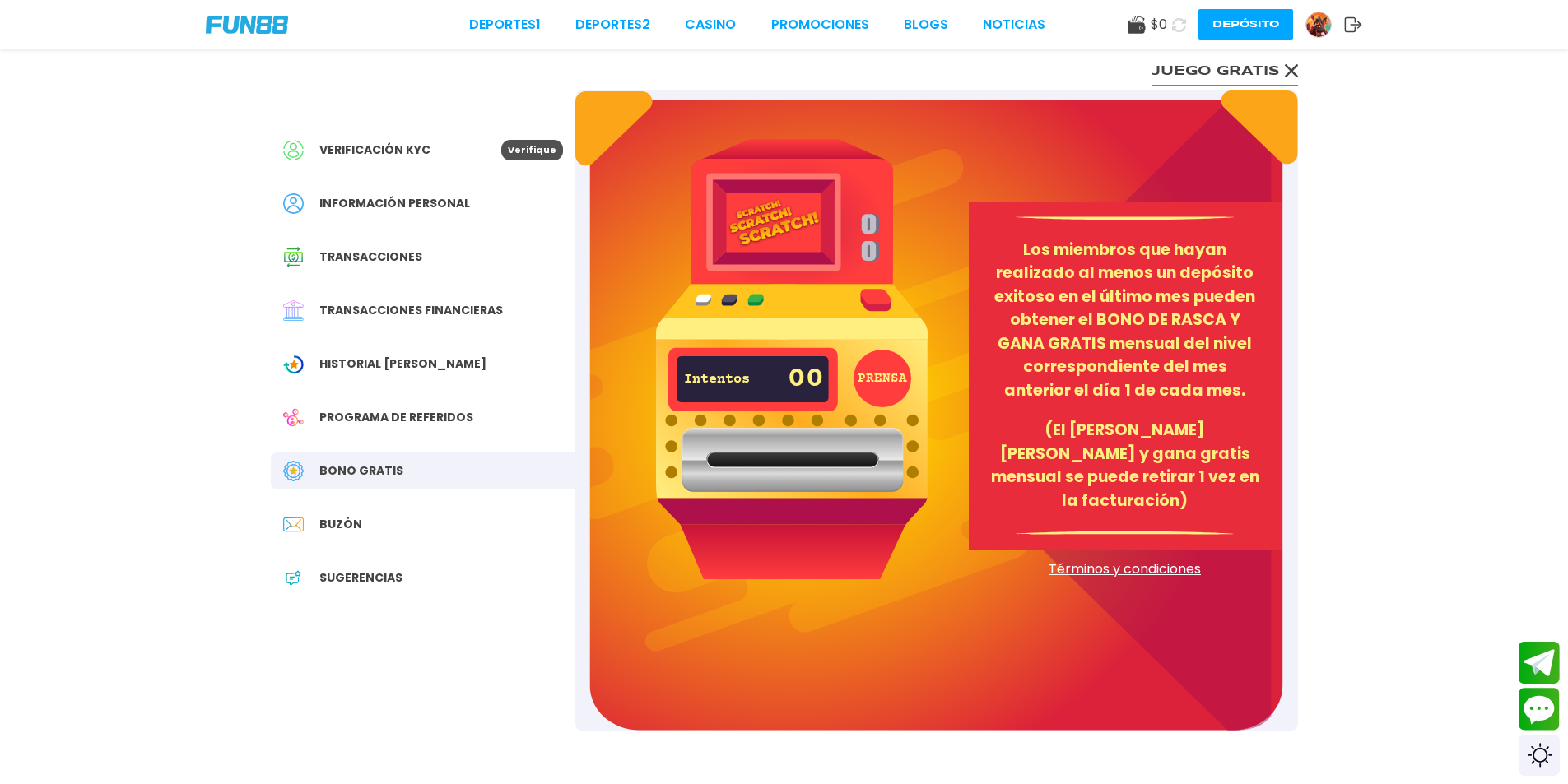 click 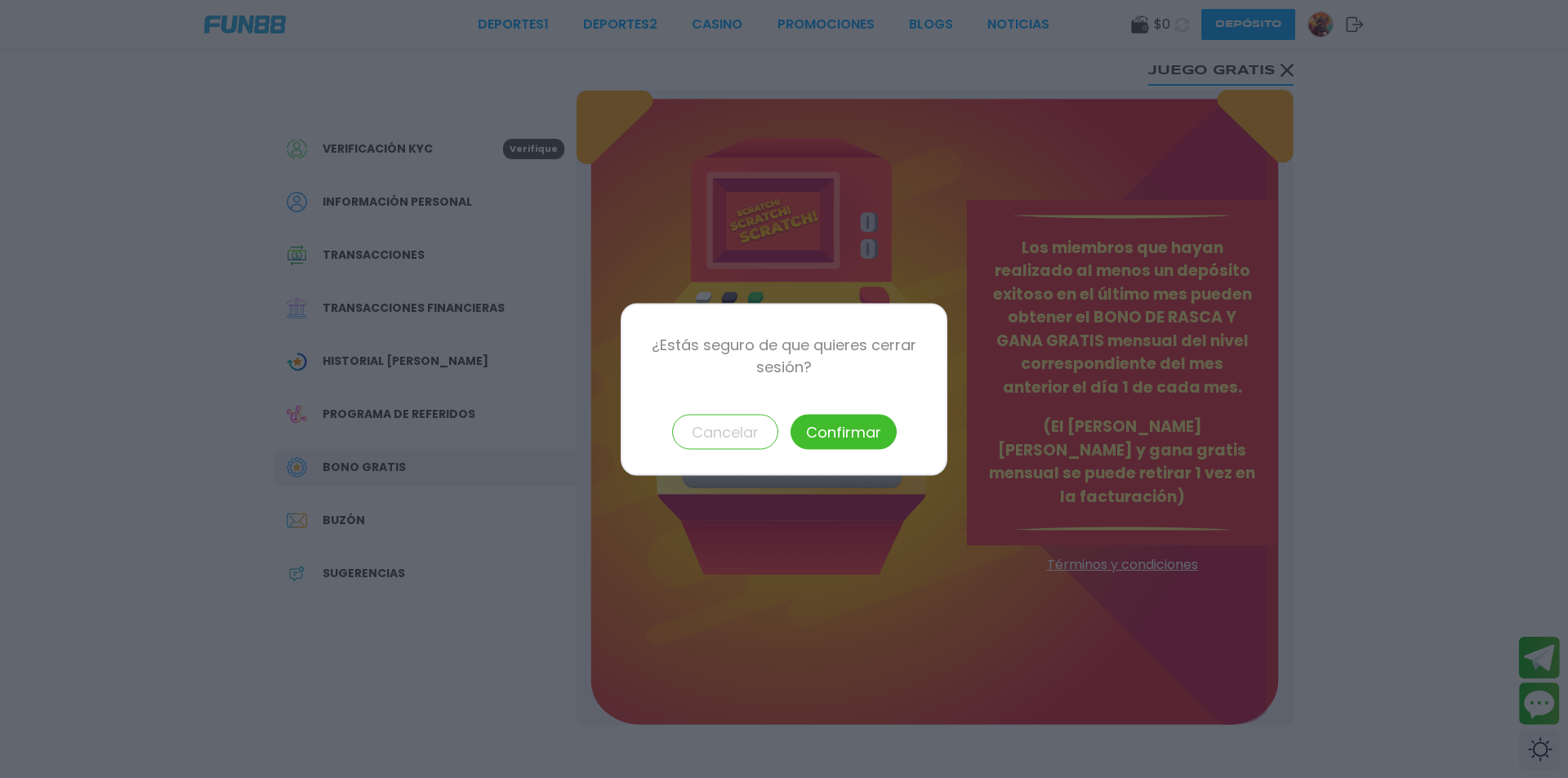 click on "Cancelar" at bounding box center (725, 431) 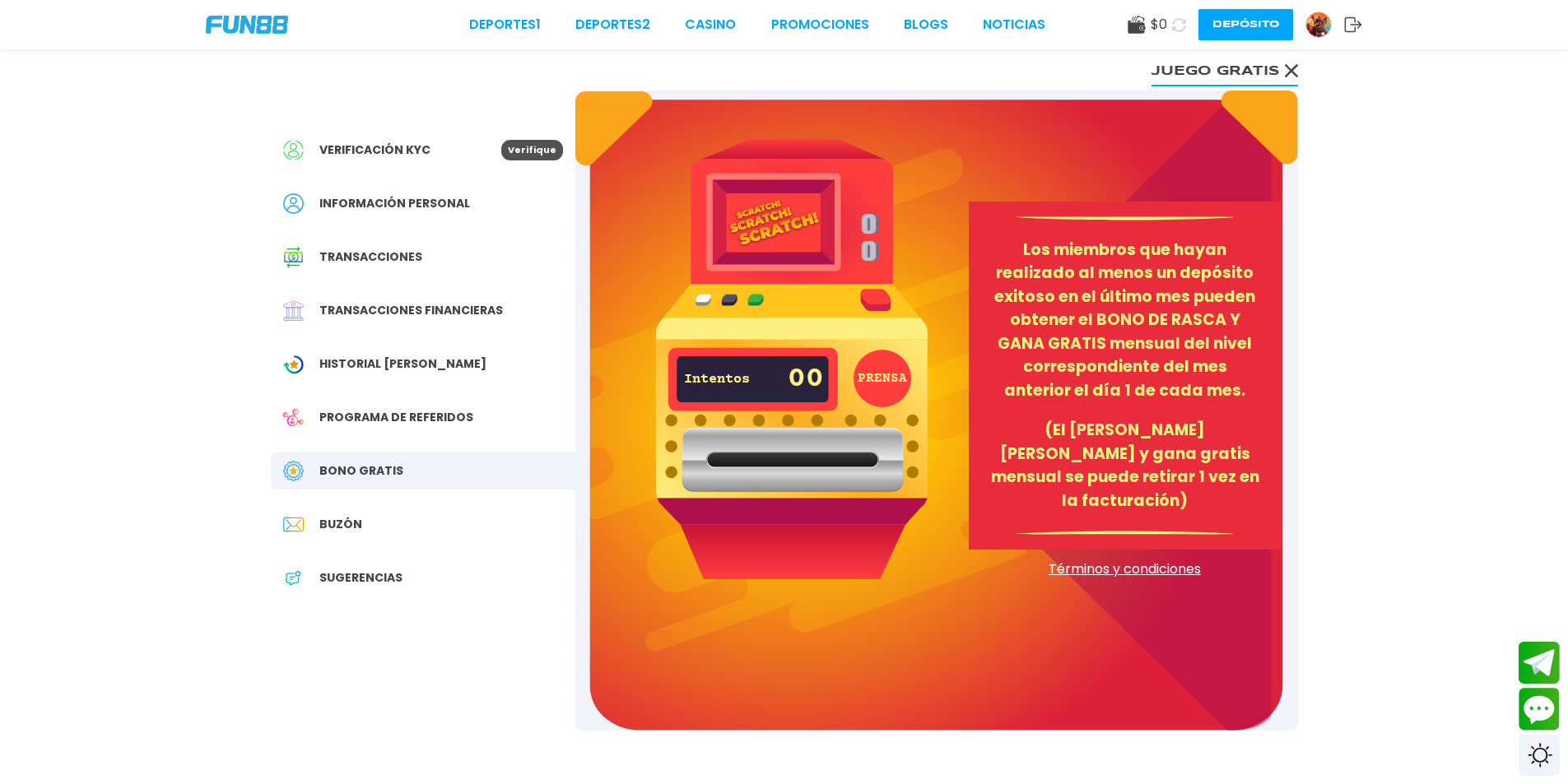 click 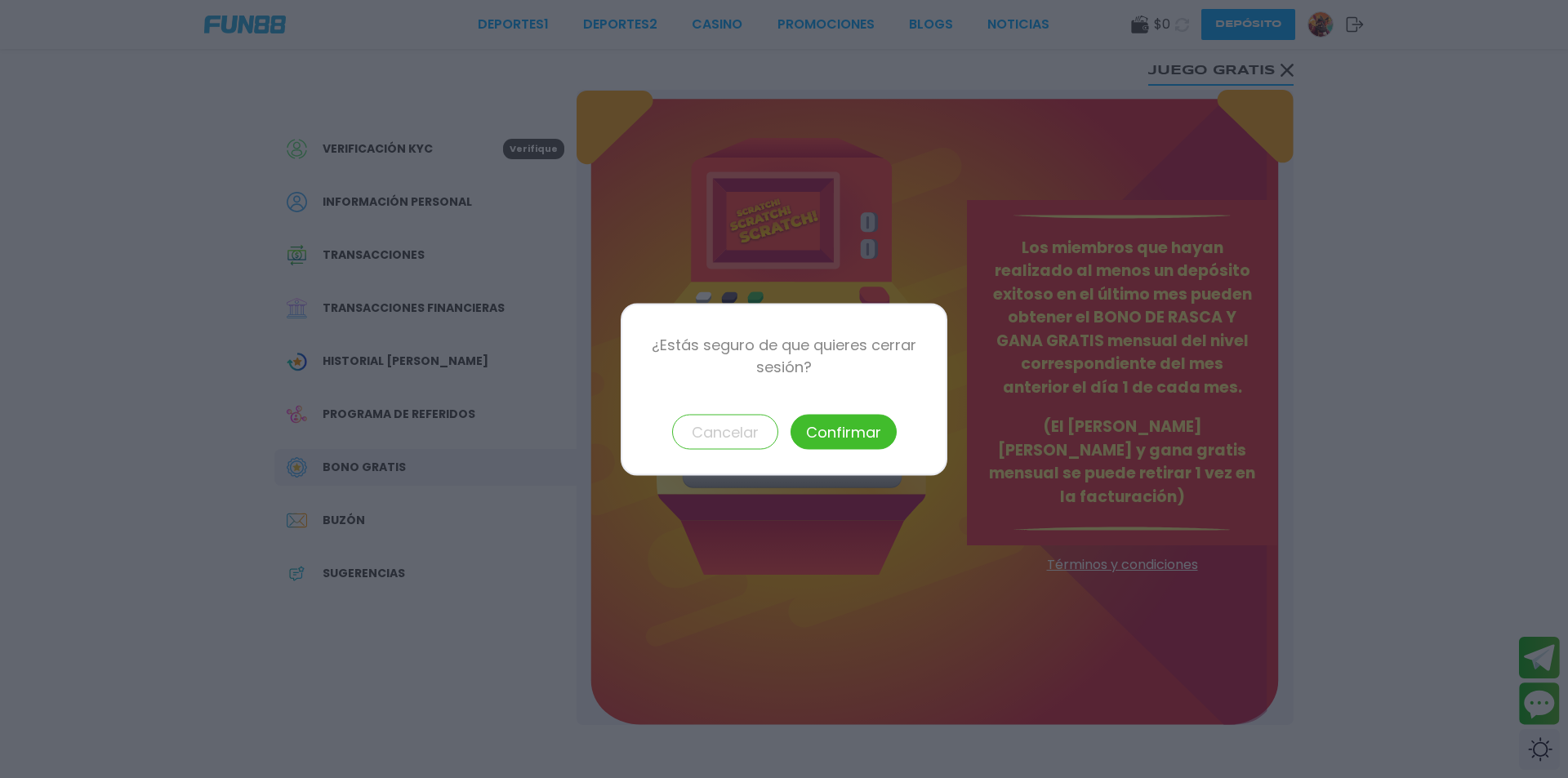 click on "Confirmar" at bounding box center [844, 431] 